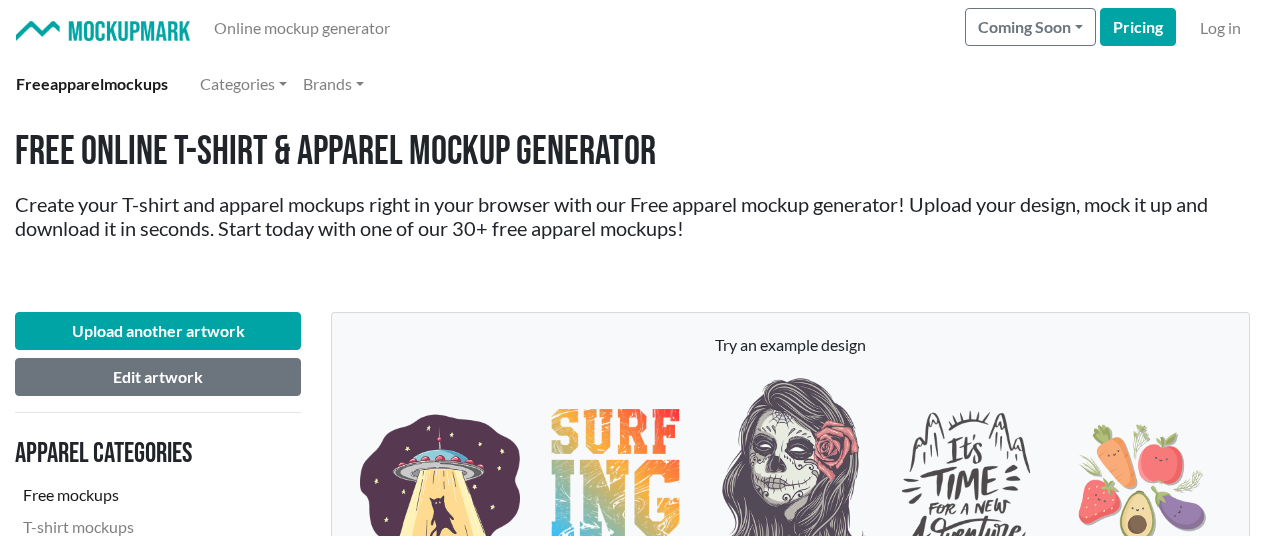 scroll, scrollTop: 1900, scrollLeft: 0, axis: vertical 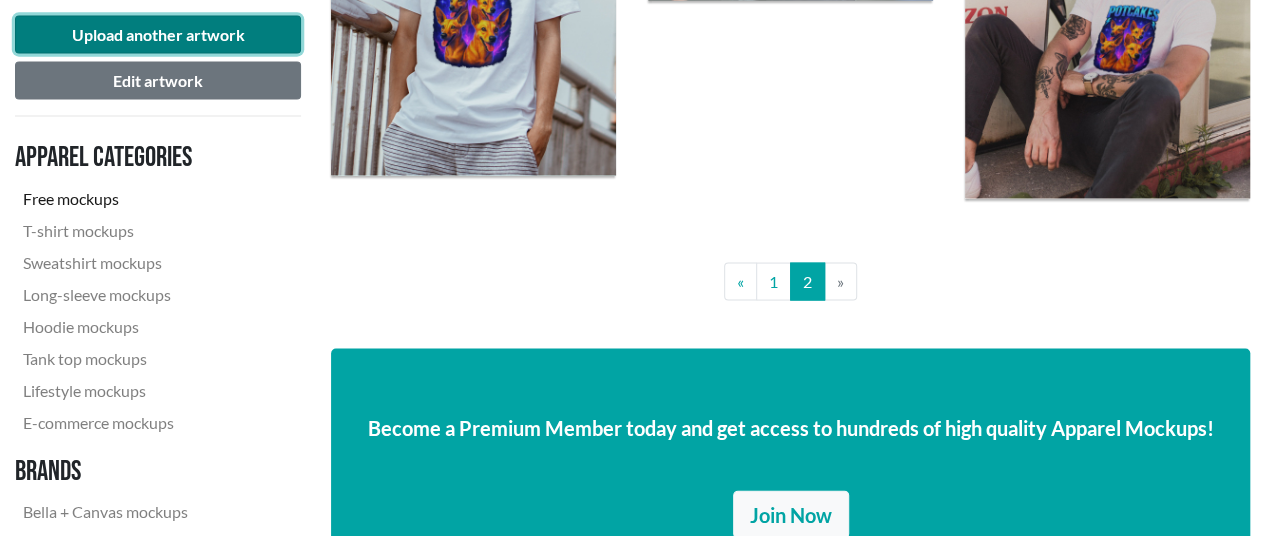 click on "Upload another artwork" at bounding box center (158, 35) 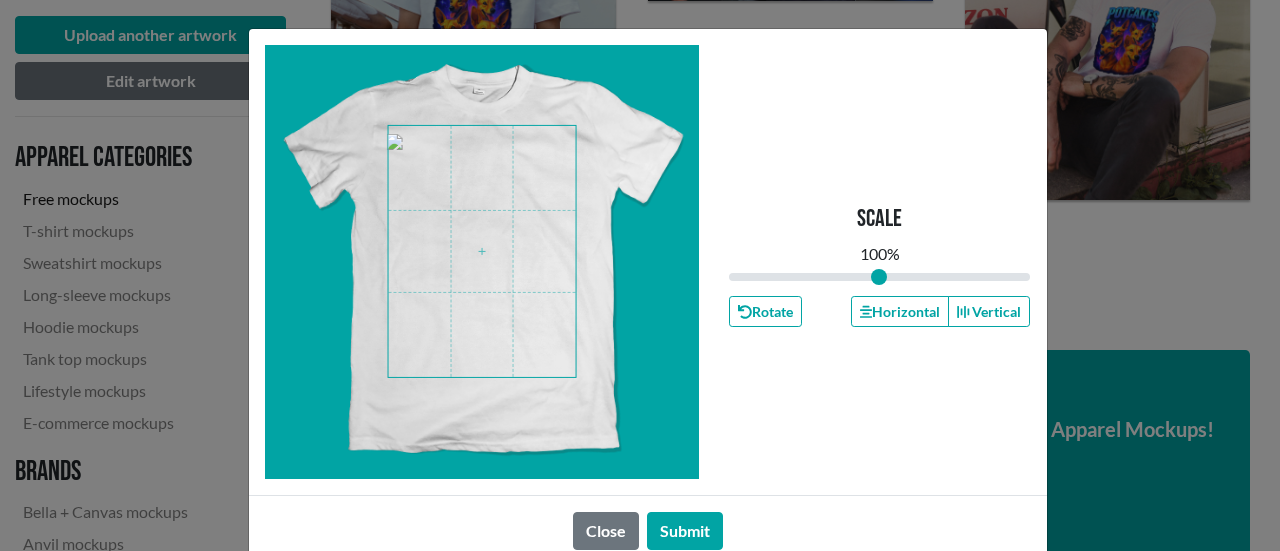 click at bounding box center [482, 251] 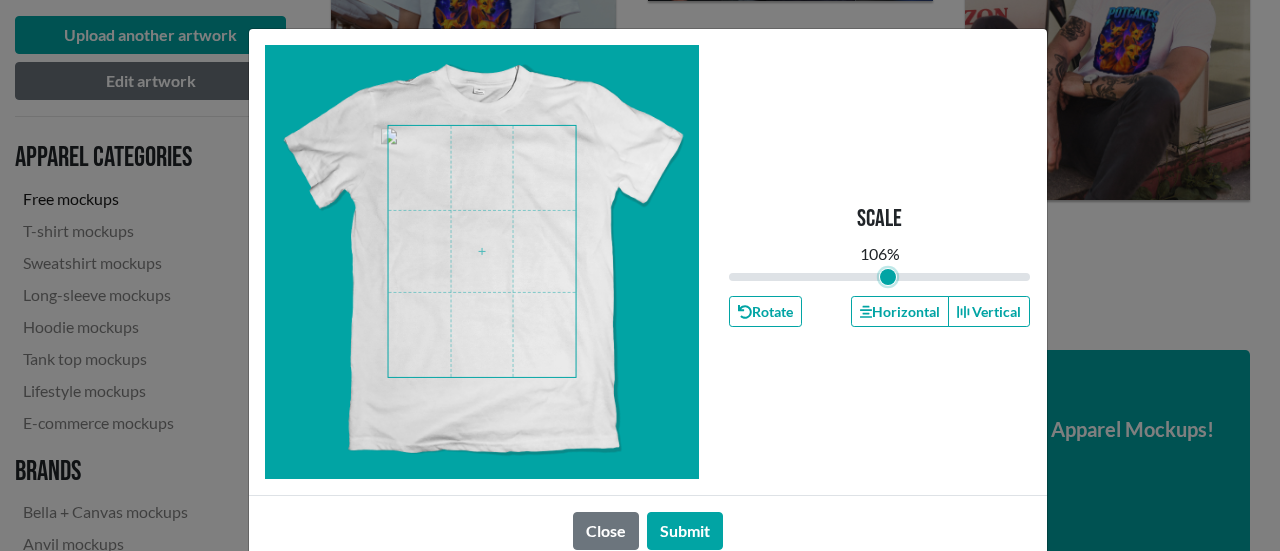 type on "1.06" 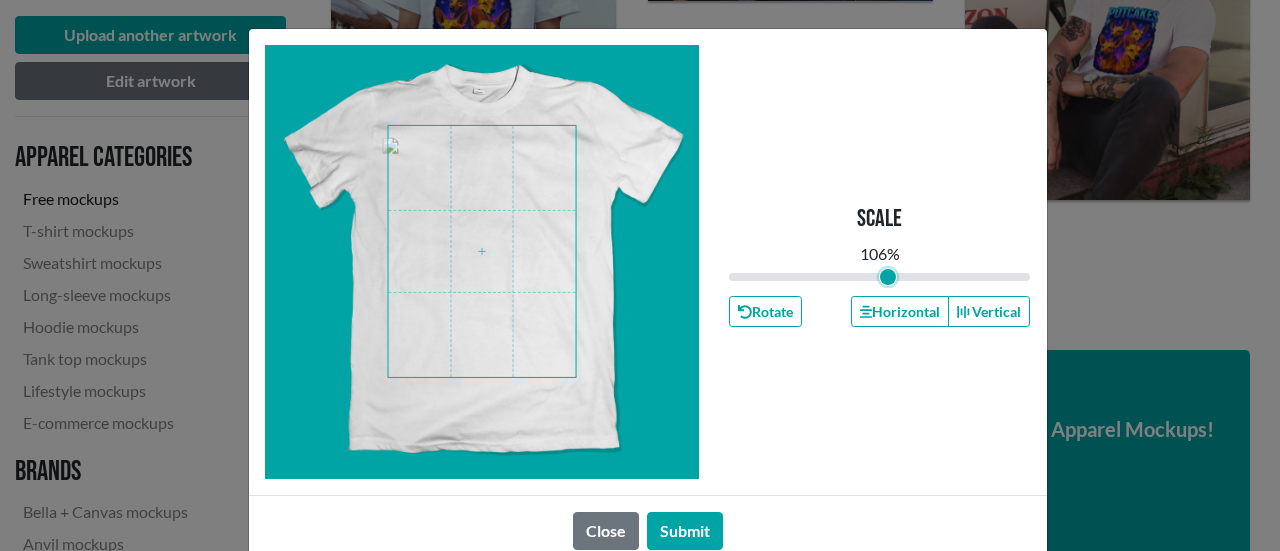 click at bounding box center [482, 251] 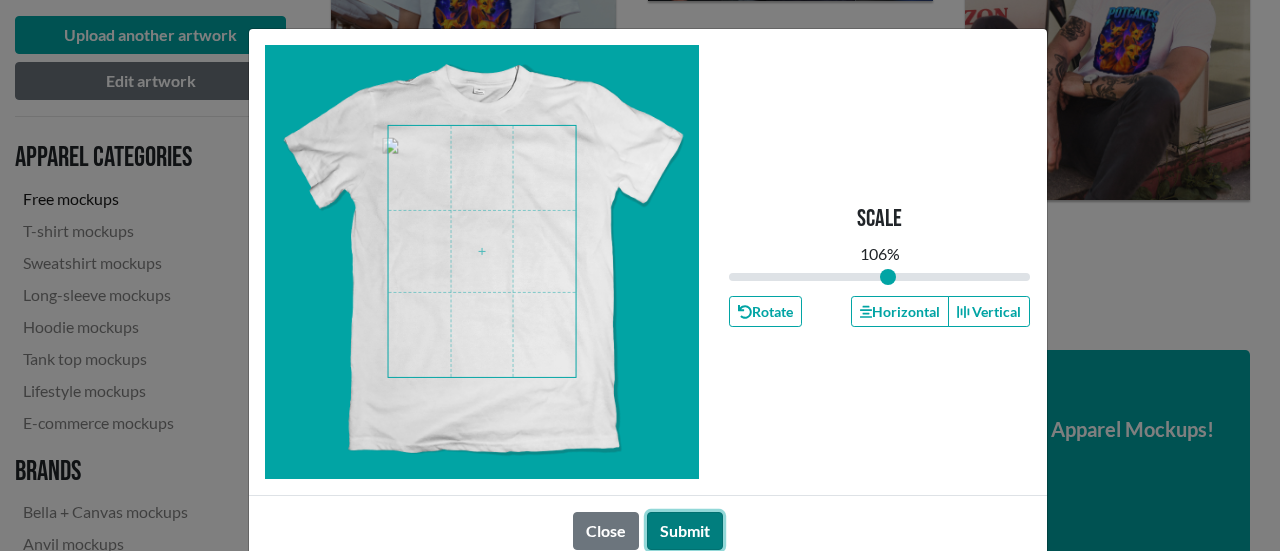 click on "Submit" at bounding box center (685, 531) 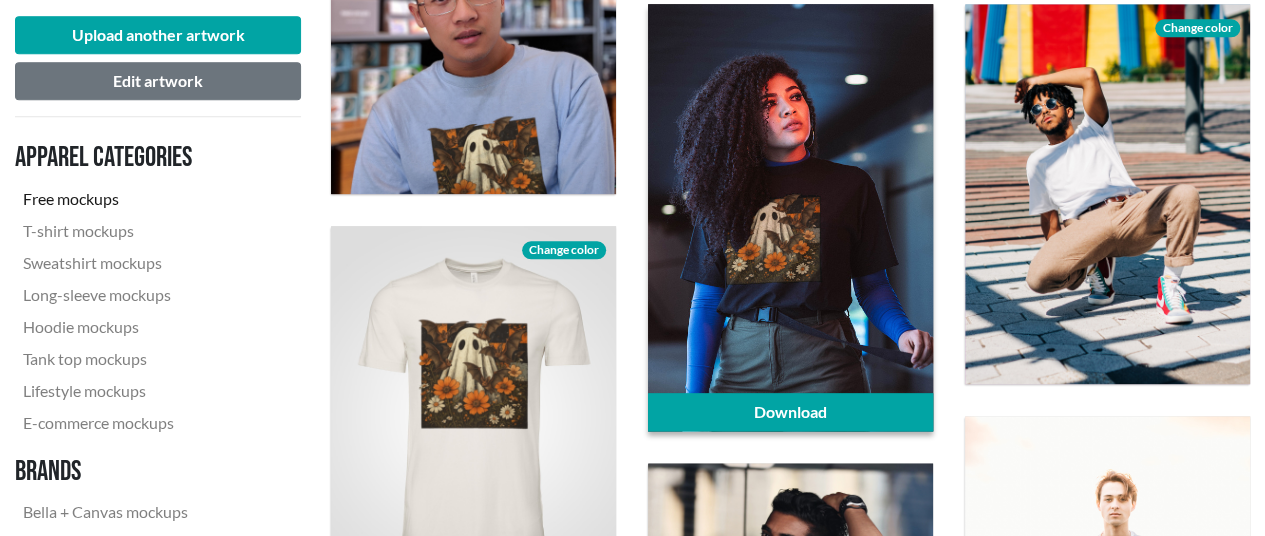 scroll, scrollTop: 1100, scrollLeft: 0, axis: vertical 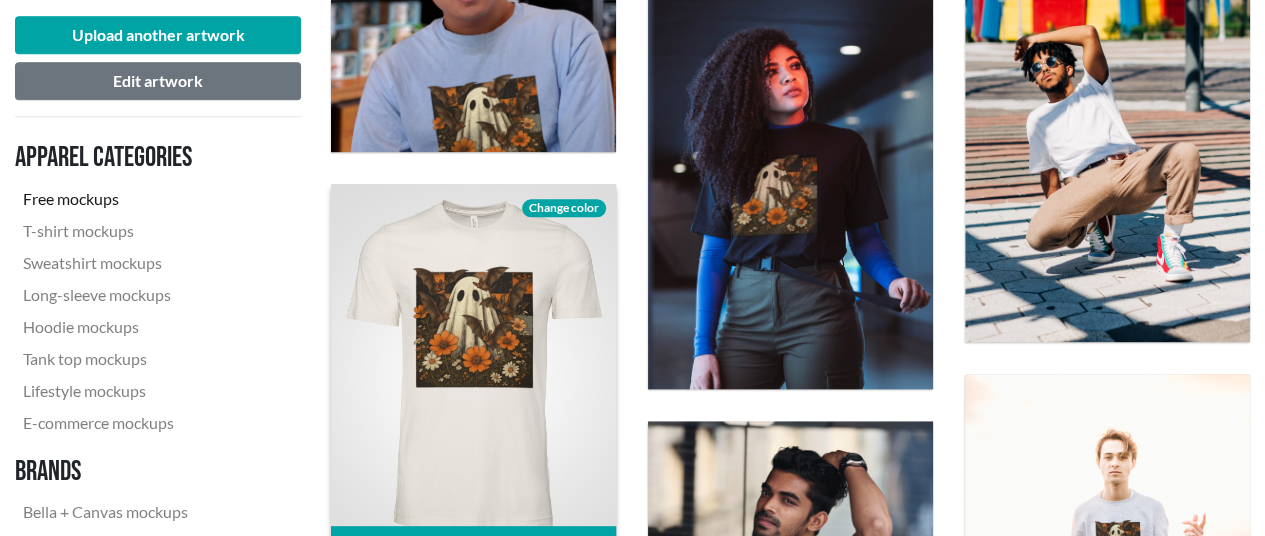 click on "Change color" at bounding box center [564, 208] 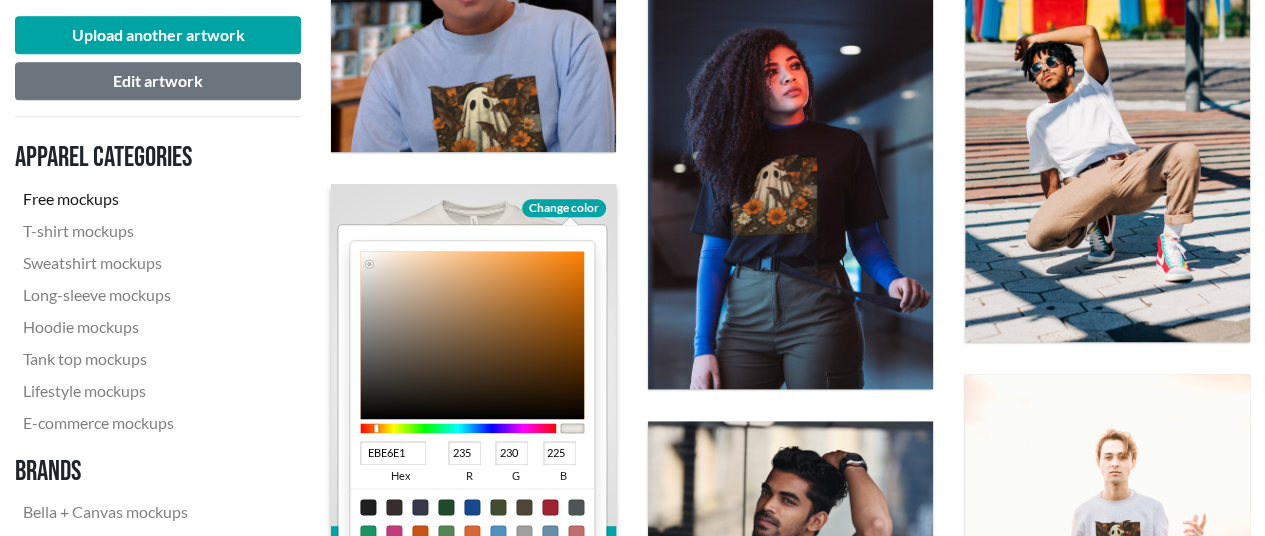 type on "090909" 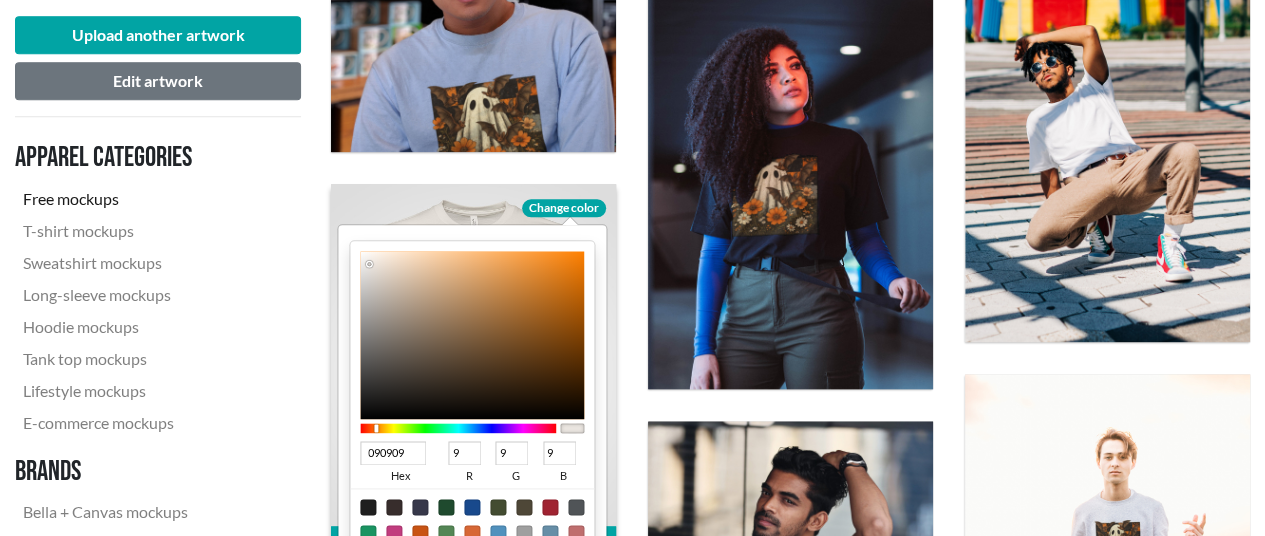 type on "0B0B0B" 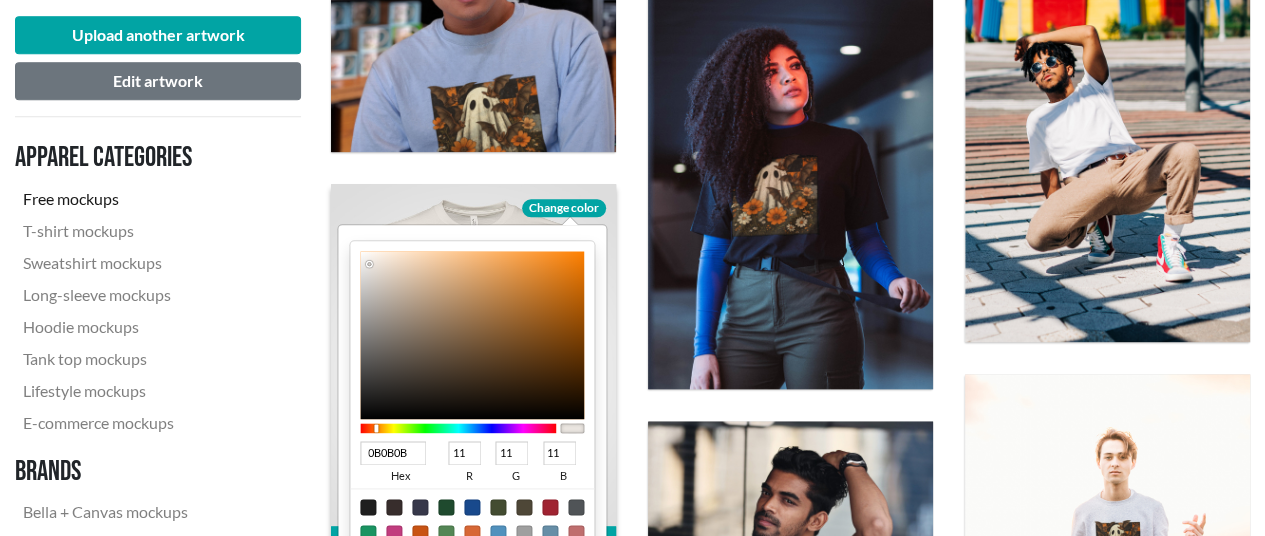 click at bounding box center (472, 335) 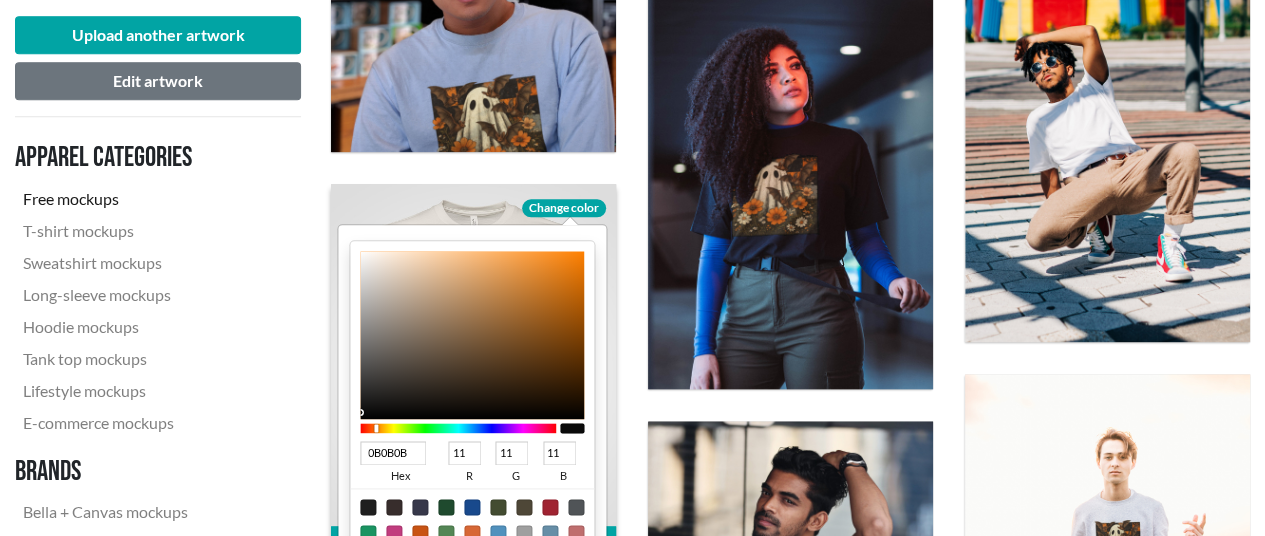 click at bounding box center (368, 507) 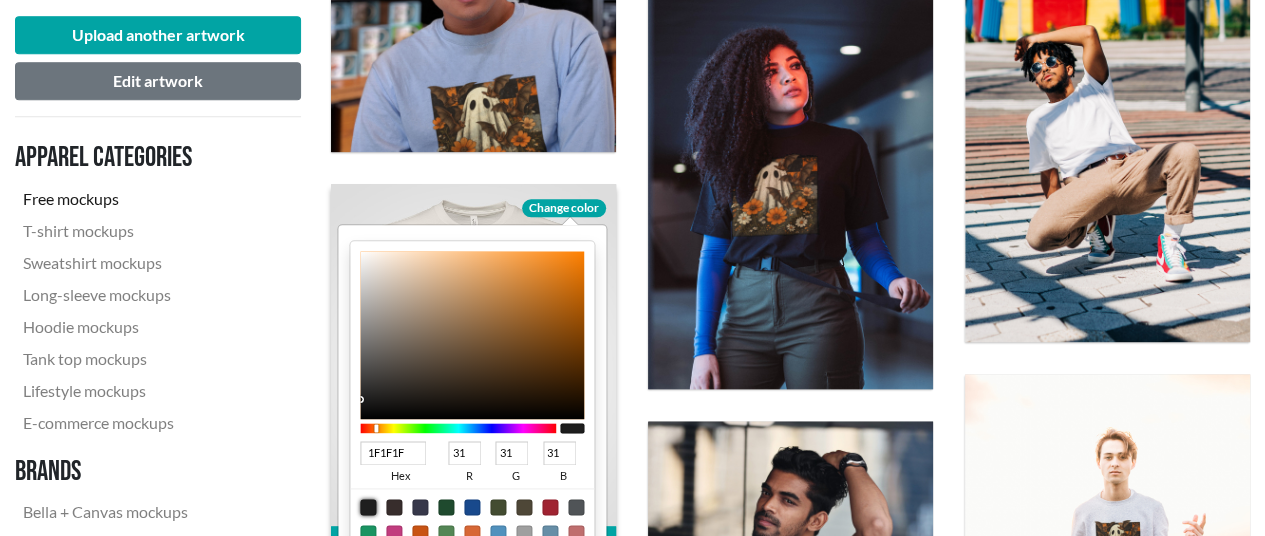 type on "111111" 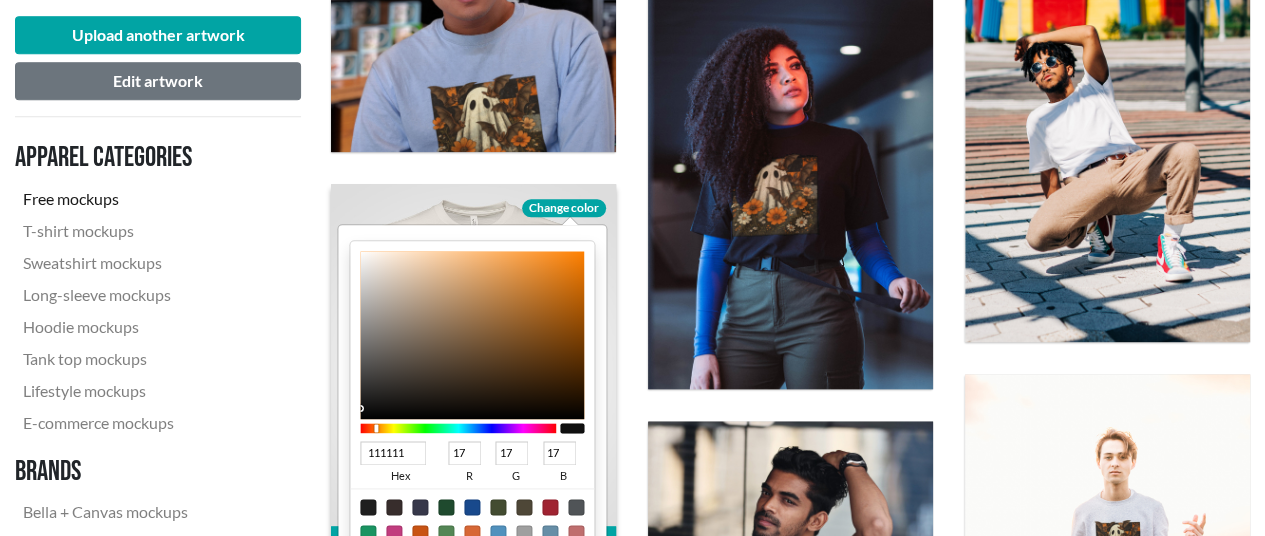 click at bounding box center (472, 335) 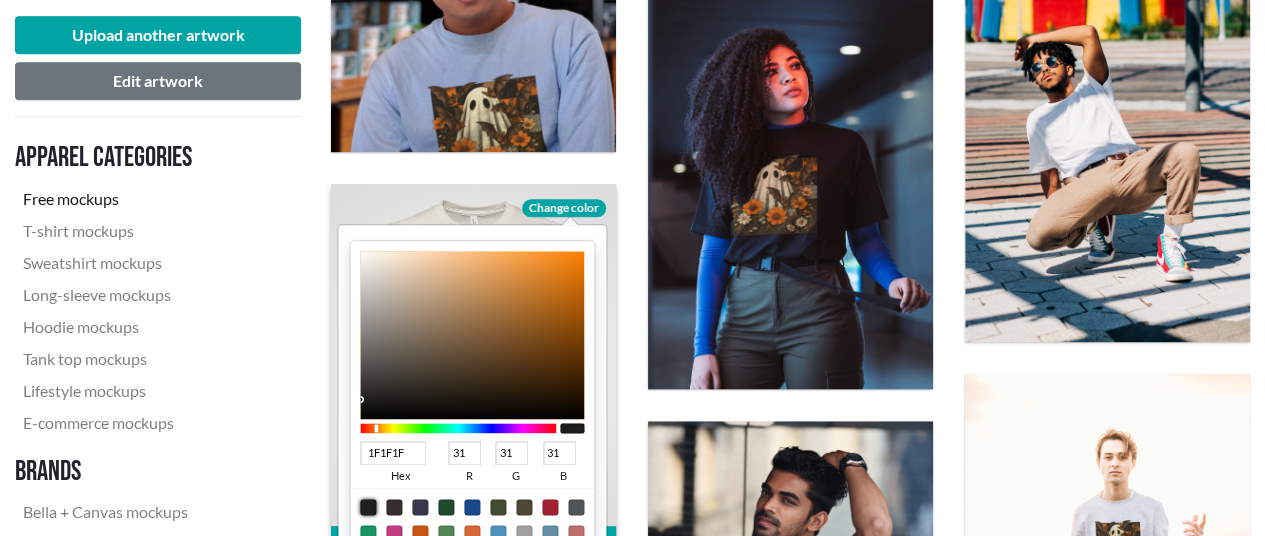 click at bounding box center (368, 507) 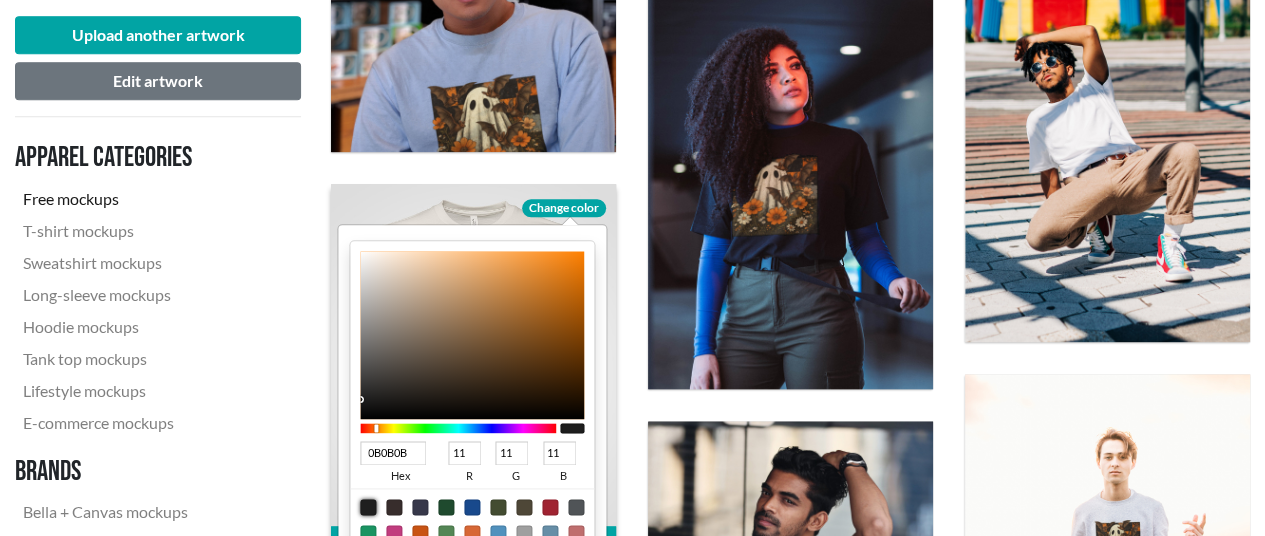 type on "0C0C0C" 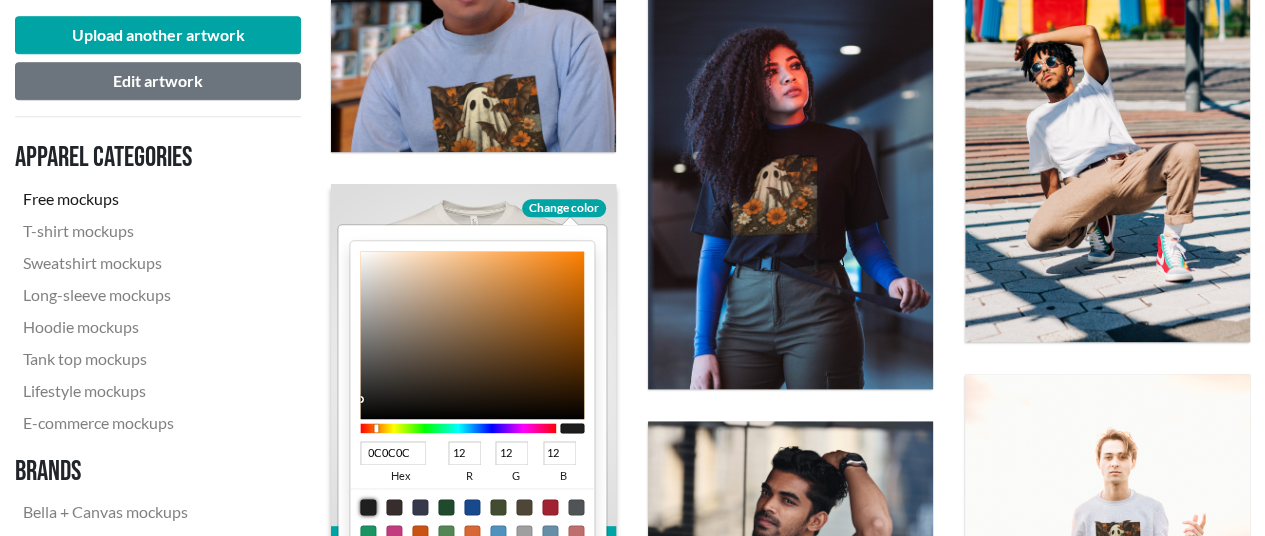 click at bounding box center [472, 335] 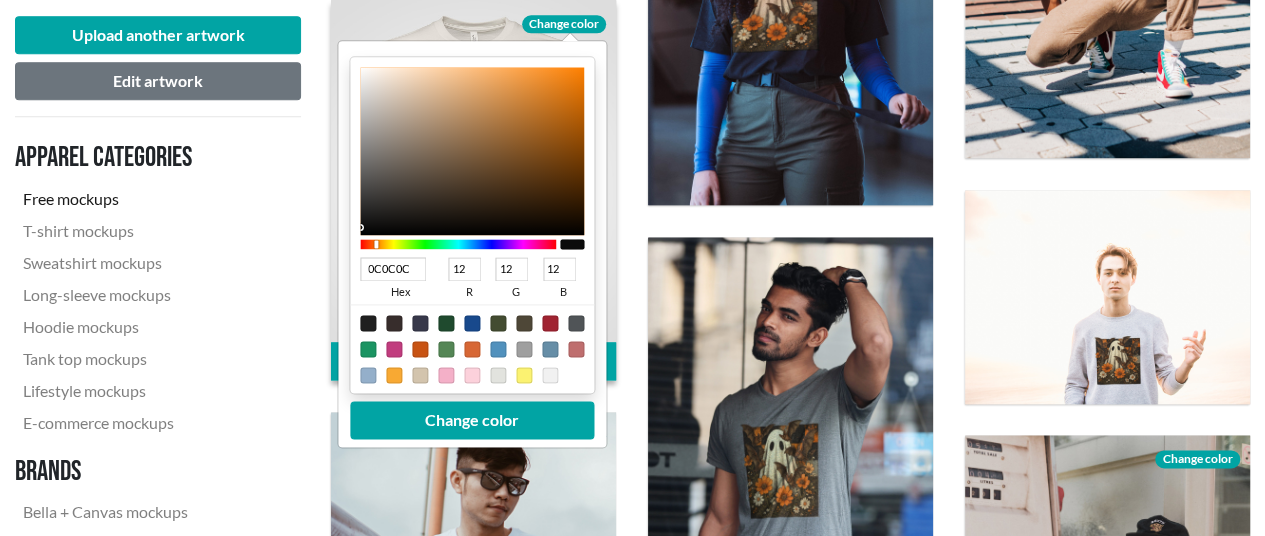 scroll, scrollTop: 1300, scrollLeft: 0, axis: vertical 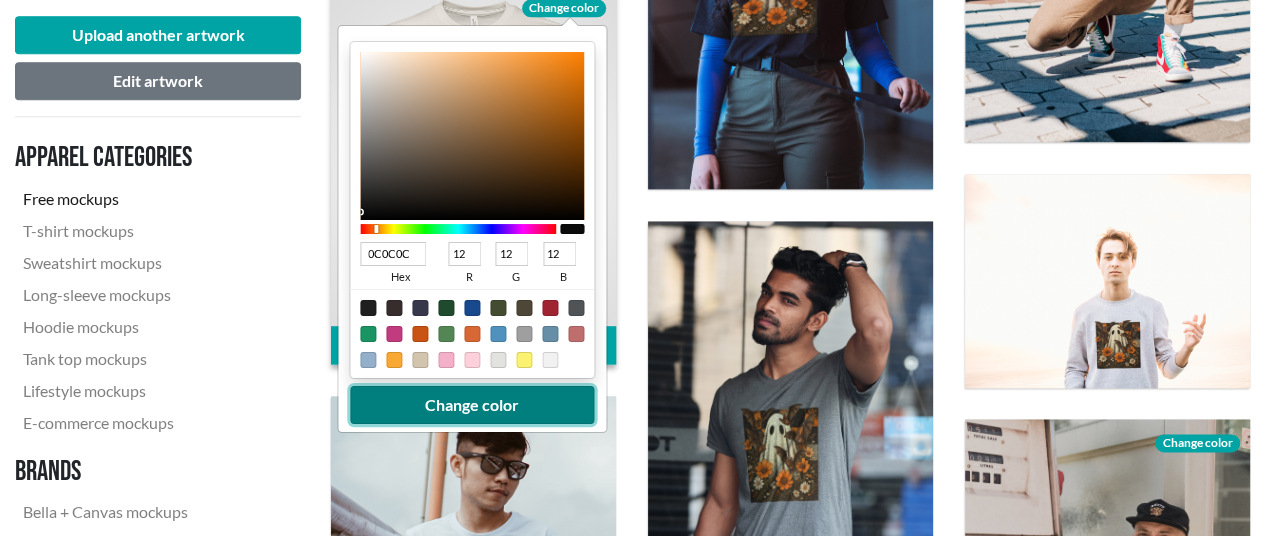 click on "Change color" at bounding box center (472, 405) 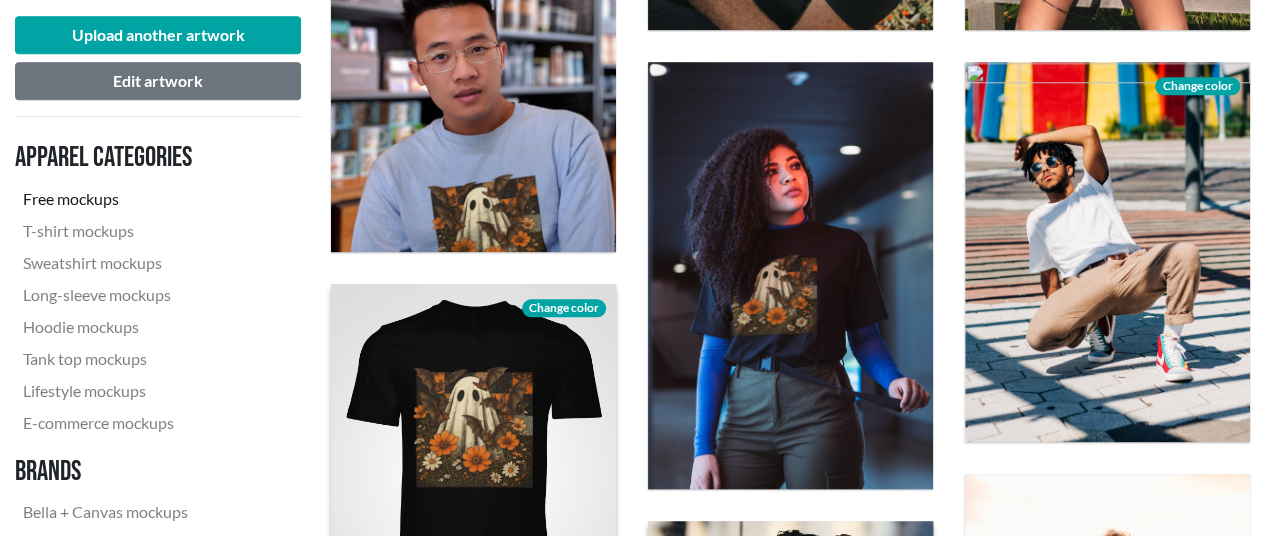 scroll, scrollTop: 1300, scrollLeft: 0, axis: vertical 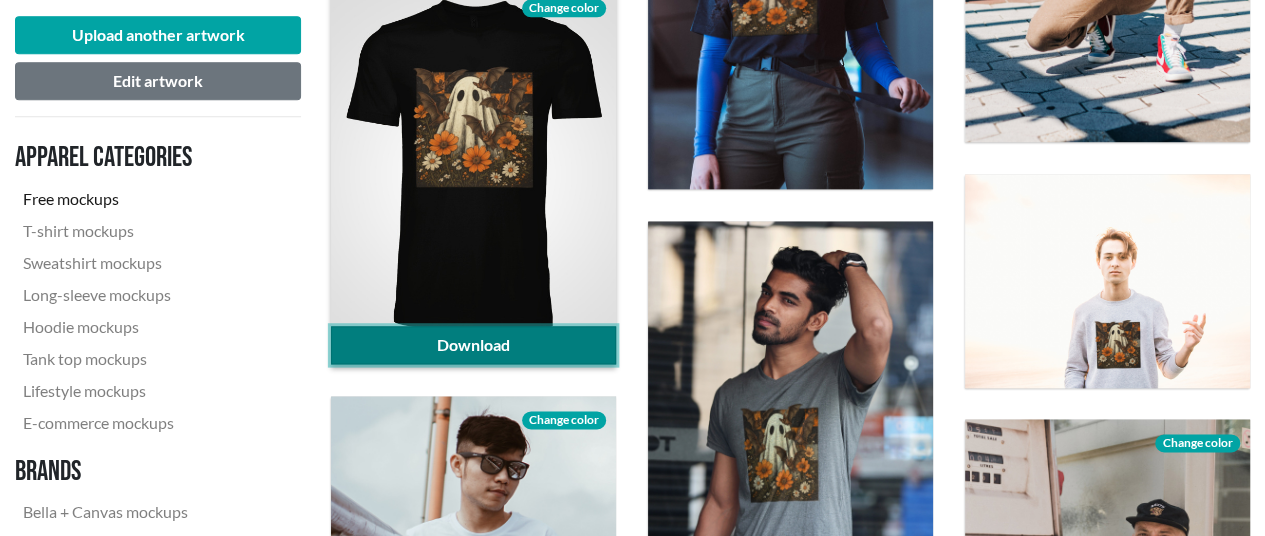 click on "Download" 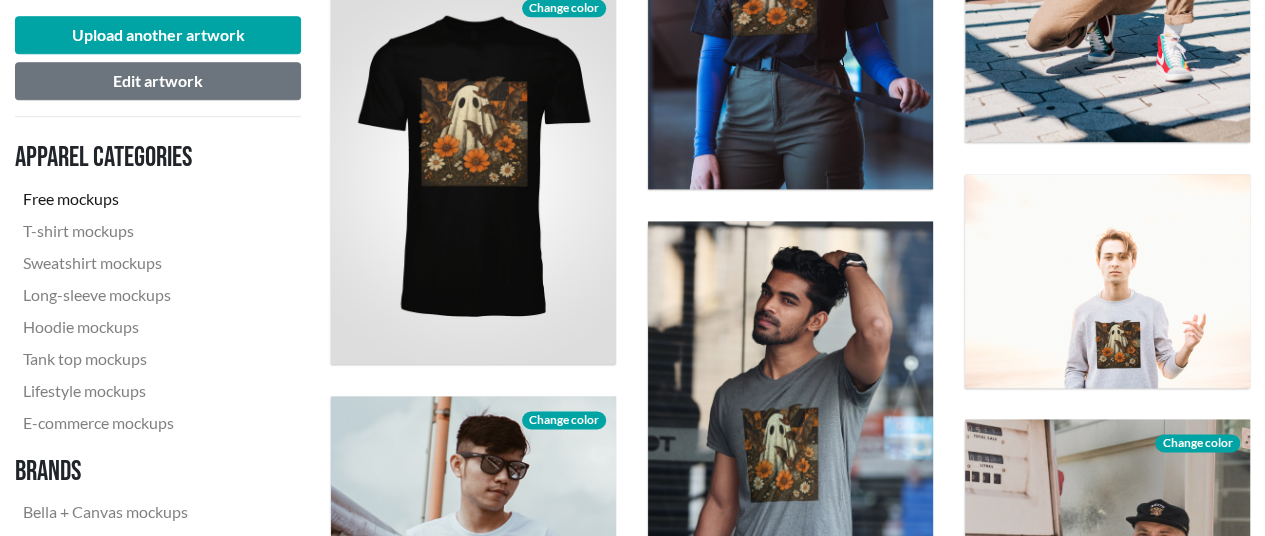 scroll, scrollTop: 1200, scrollLeft: 0, axis: vertical 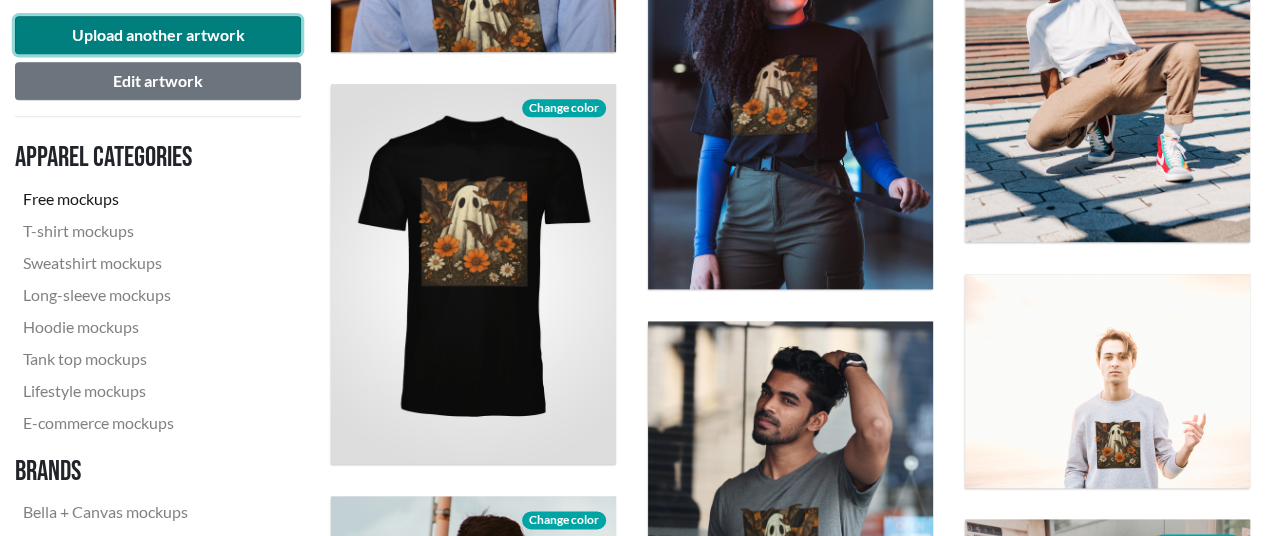click on "Upload another artwork" at bounding box center (158, 35) 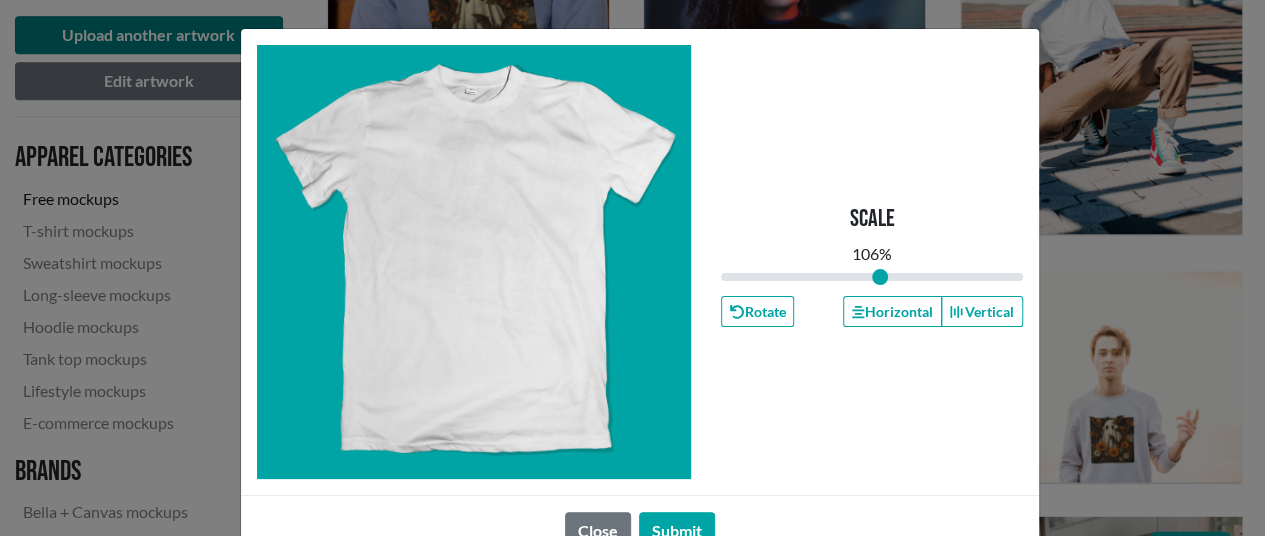 type on "1" 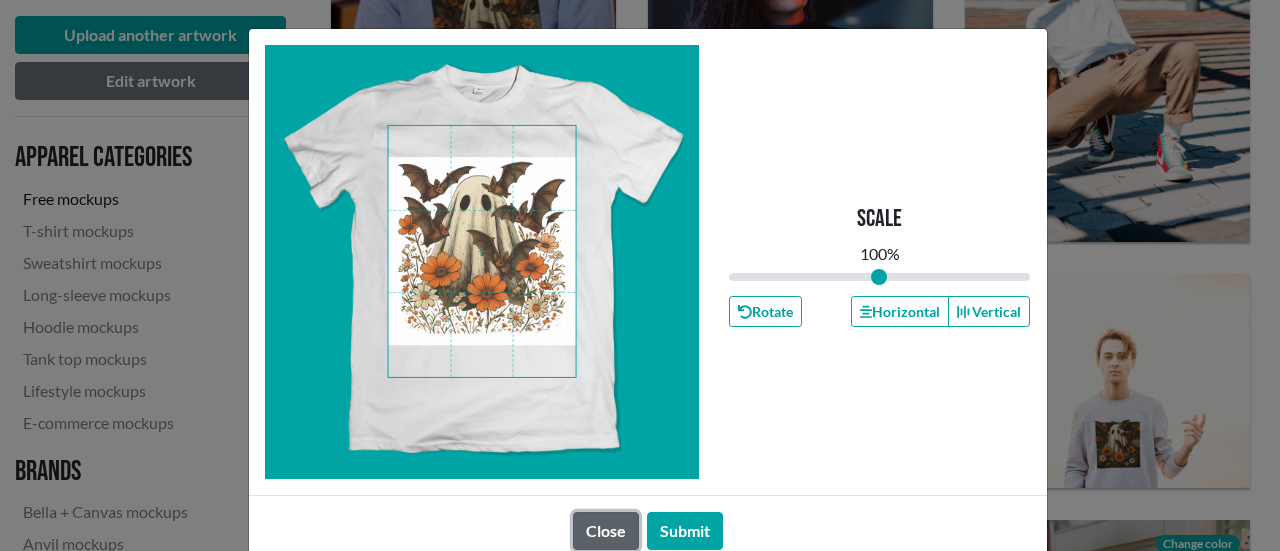 click on "Close" at bounding box center (606, 531) 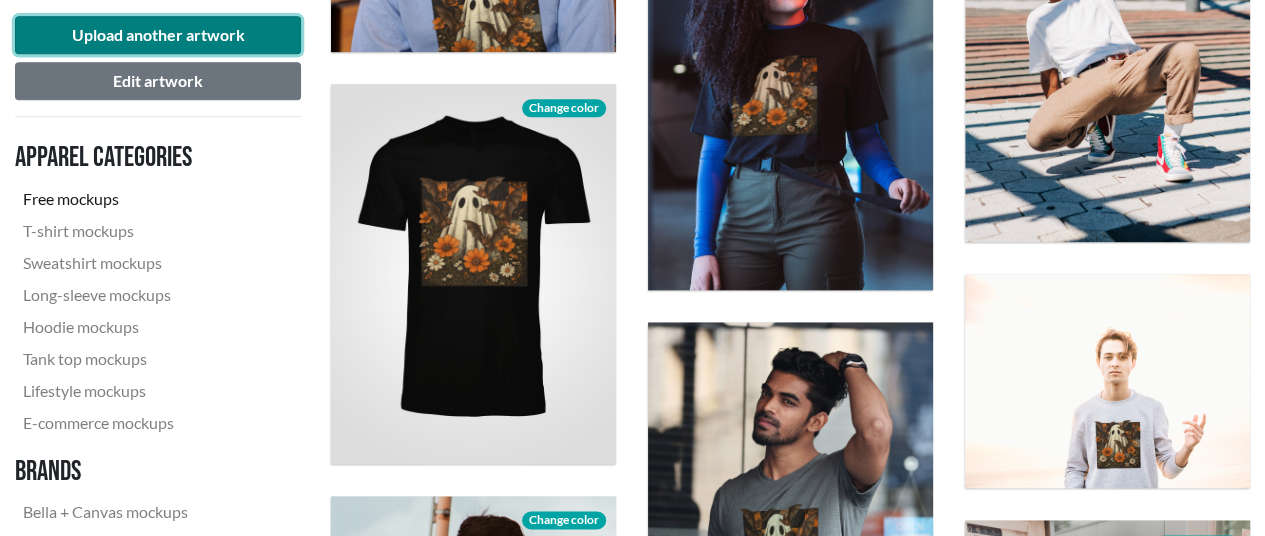 click on "Upload another artwork" at bounding box center (158, 35) 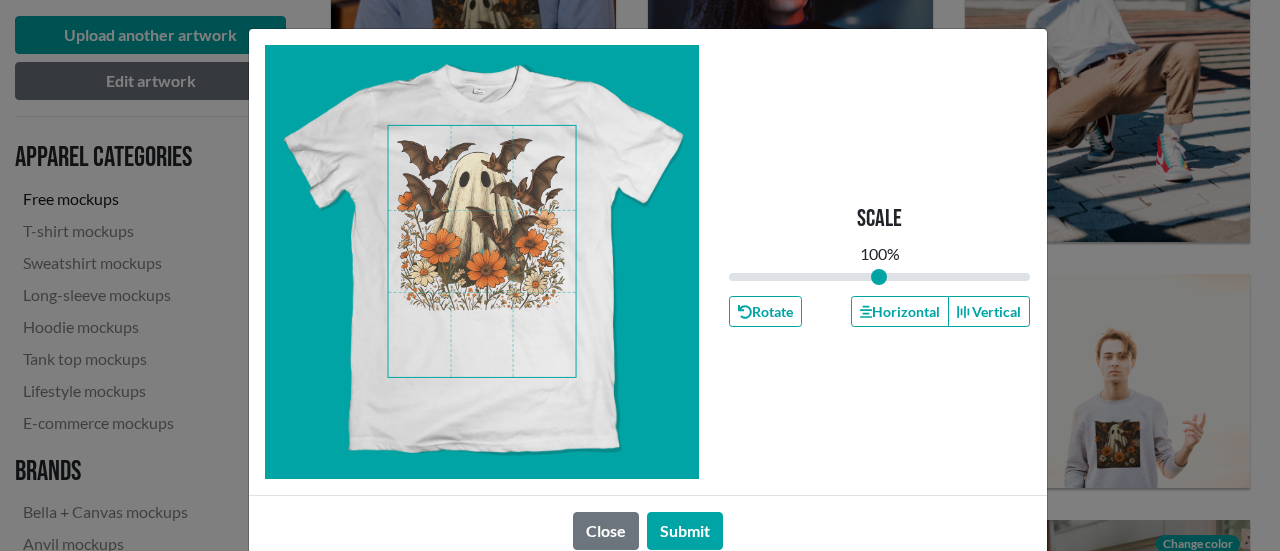click at bounding box center [482, 251] 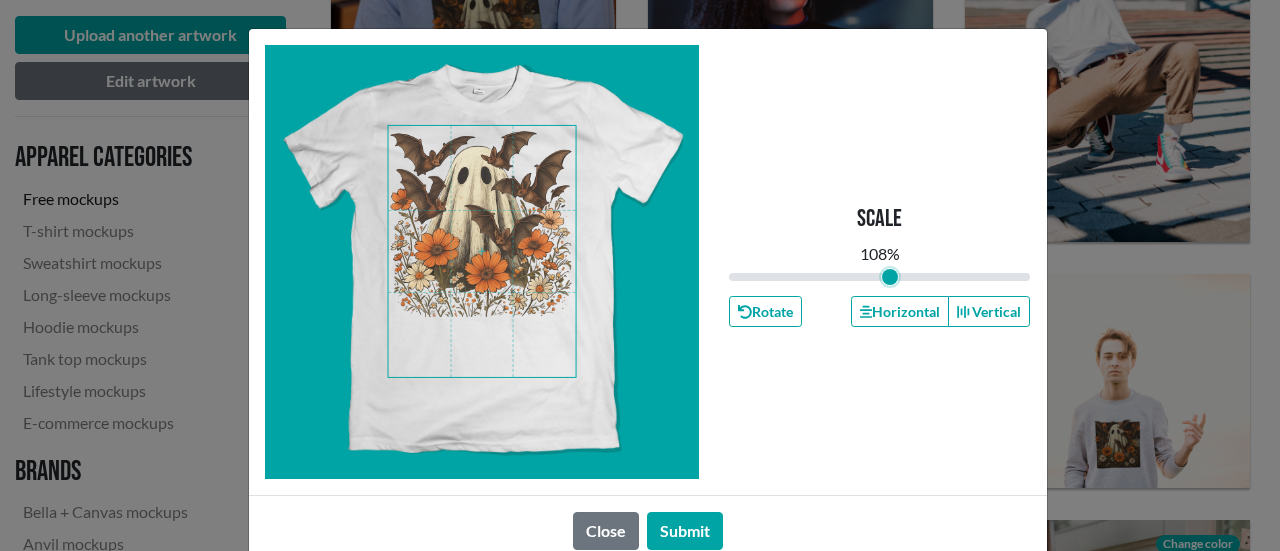drag, startPoint x: 871, startPoint y: 279, endPoint x: 883, endPoint y: 279, distance: 12 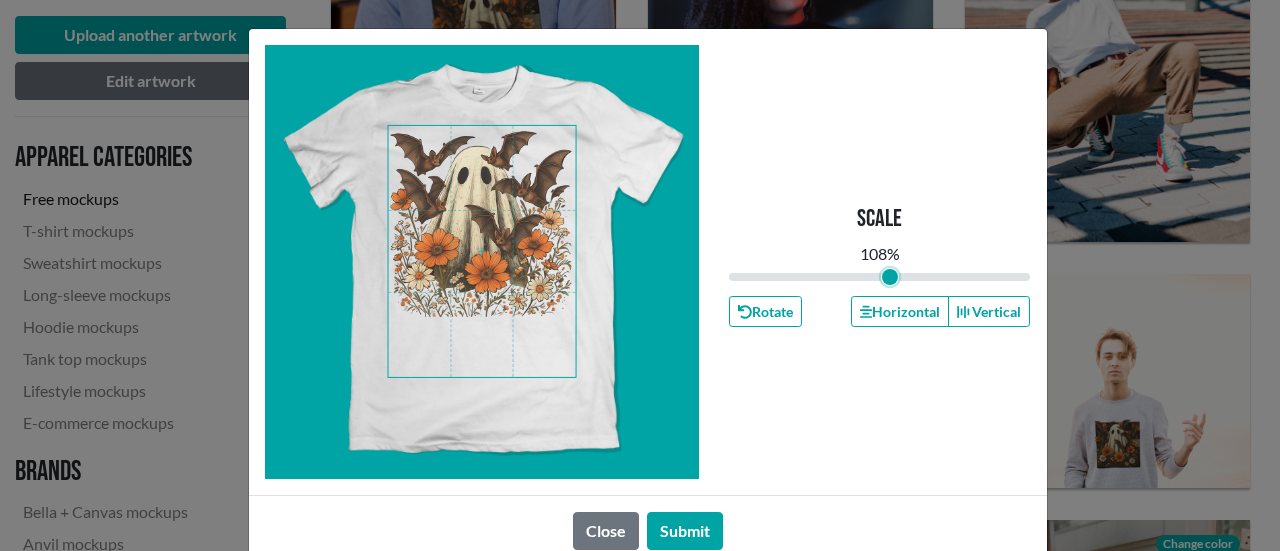 type on "1.08" 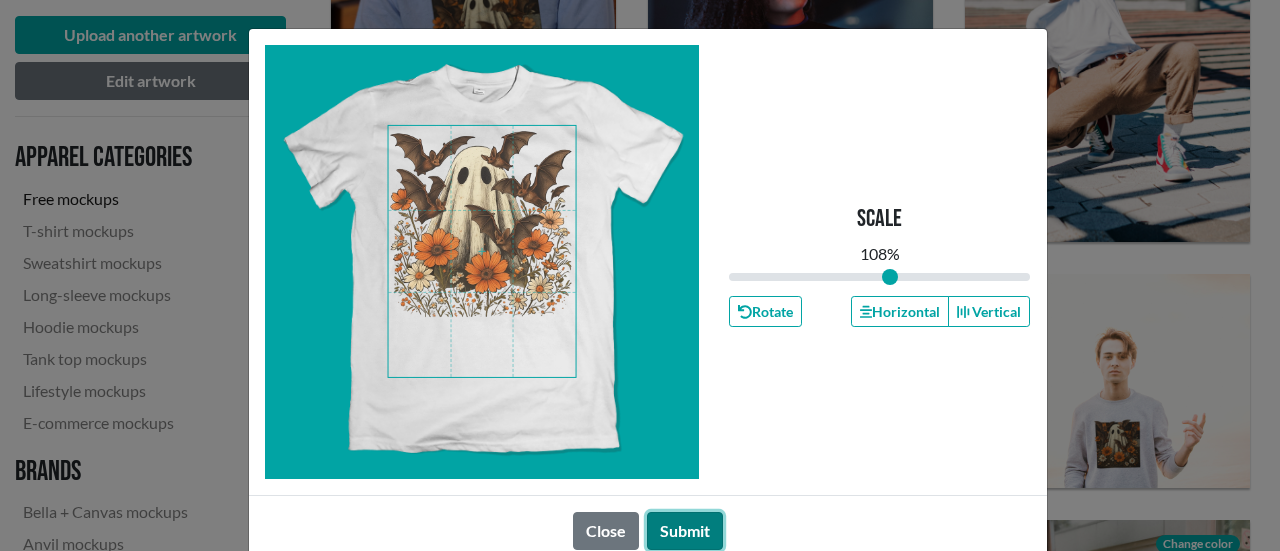 click on "Submit" at bounding box center [685, 531] 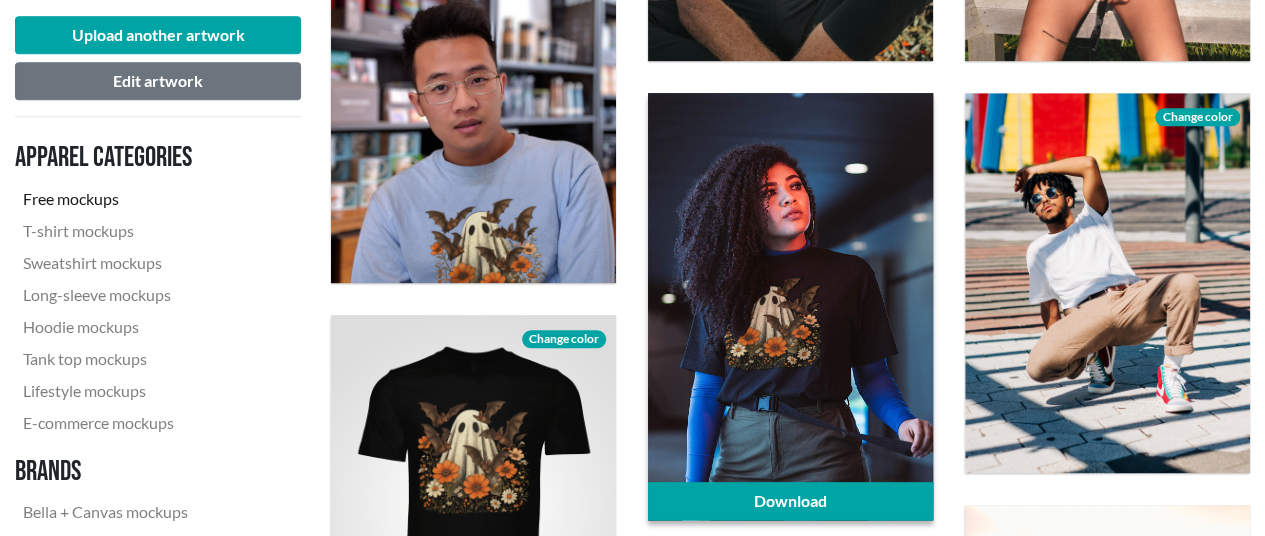 scroll, scrollTop: 1000, scrollLeft: 0, axis: vertical 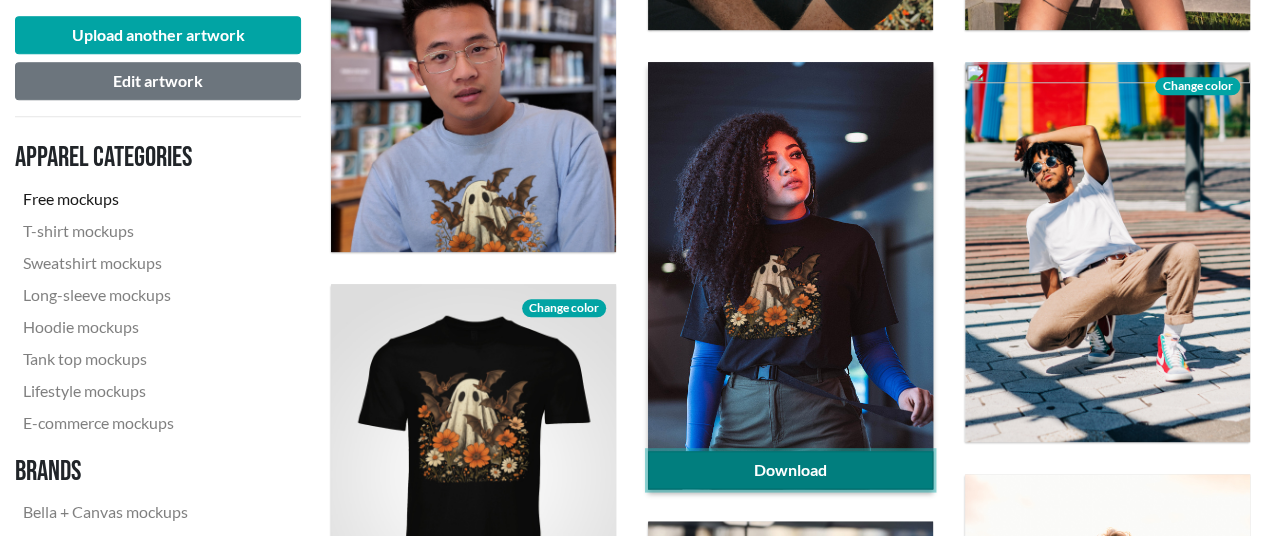click on "Download" 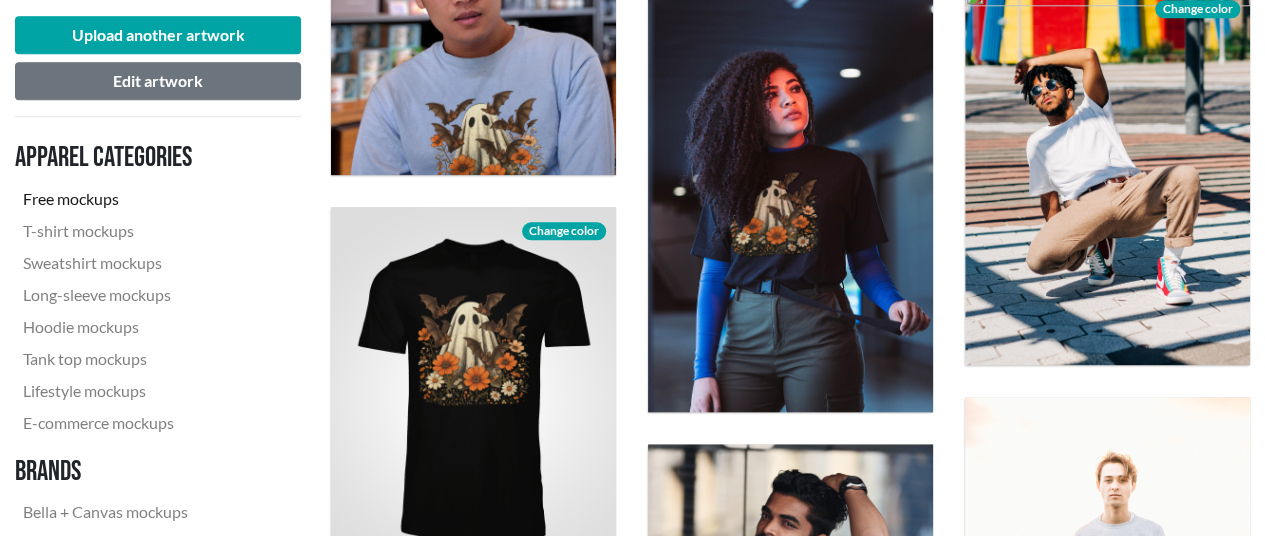 scroll, scrollTop: 1200, scrollLeft: 0, axis: vertical 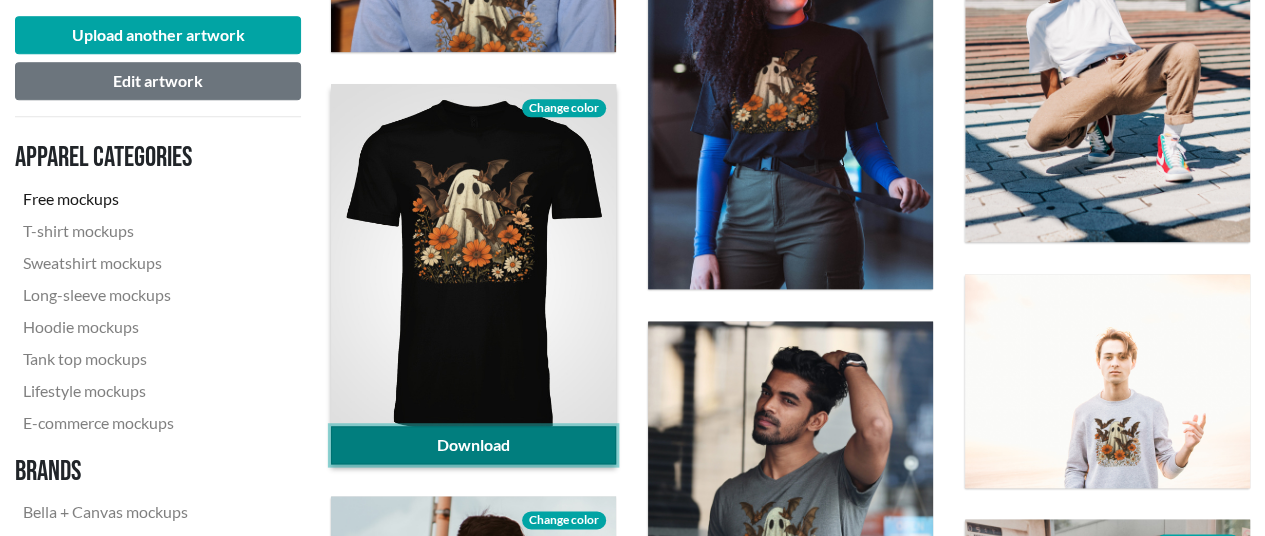 click on "Download" 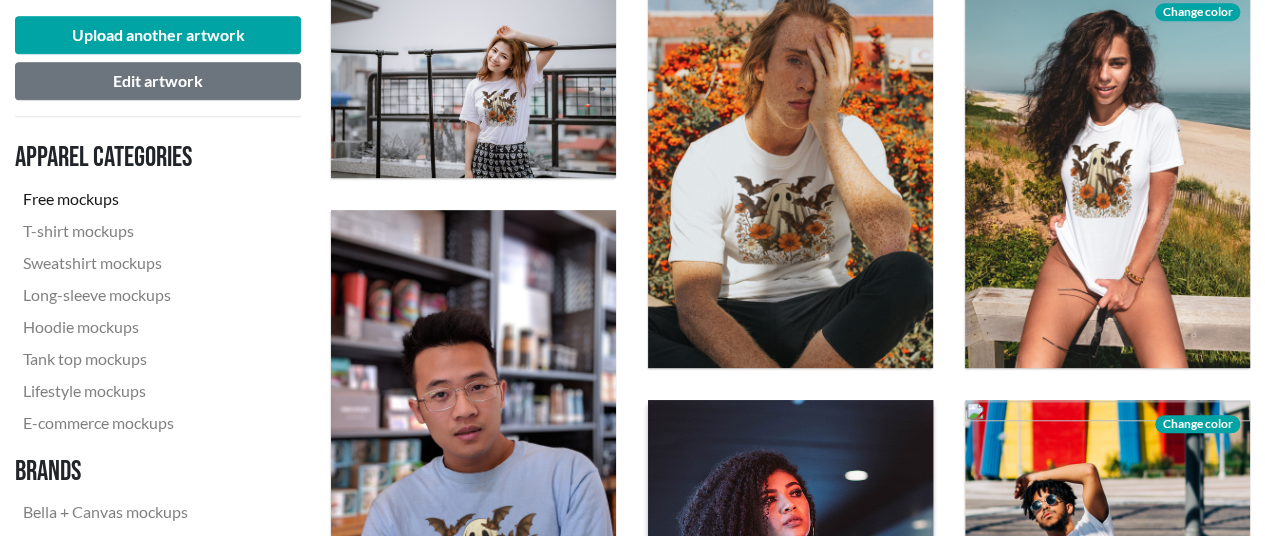 scroll, scrollTop: 500, scrollLeft: 0, axis: vertical 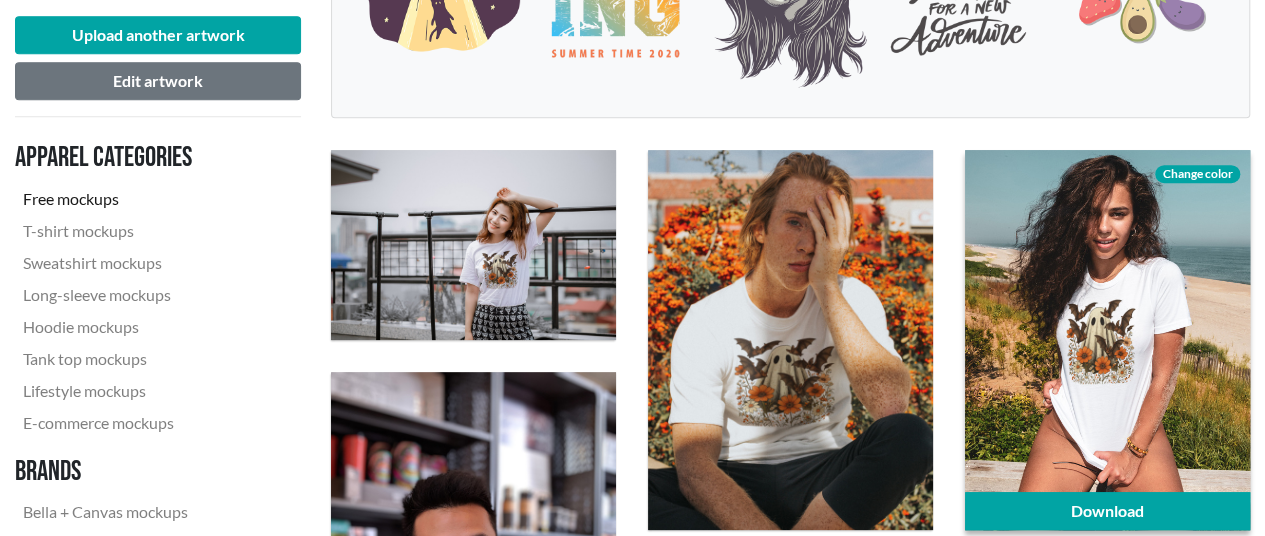 click on "Change color" at bounding box center (1197, 174) 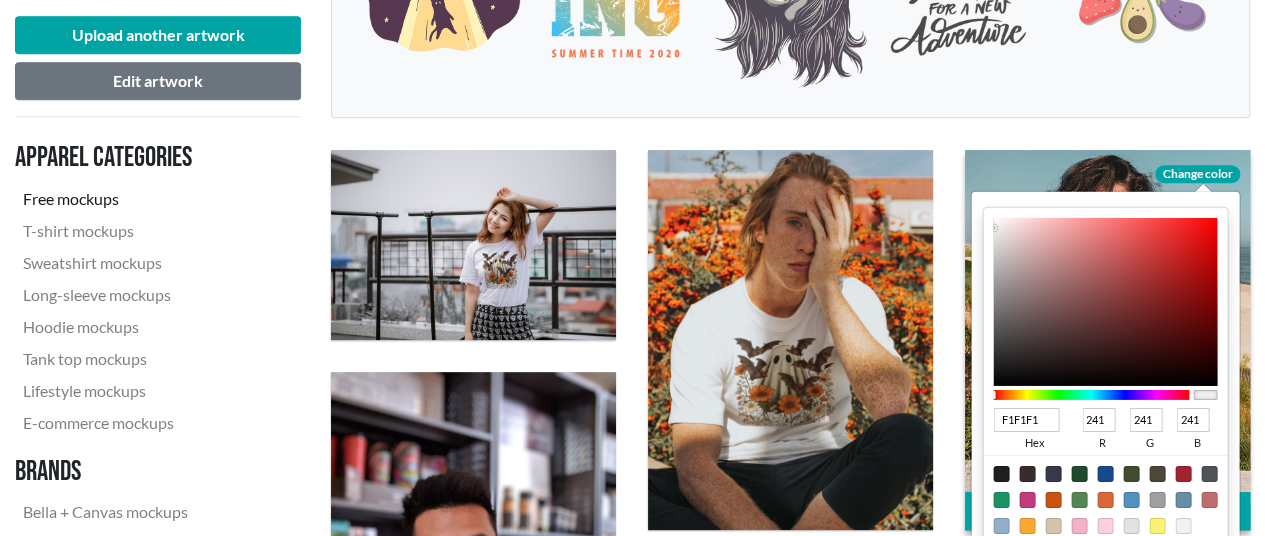 type on "0B0B0B" 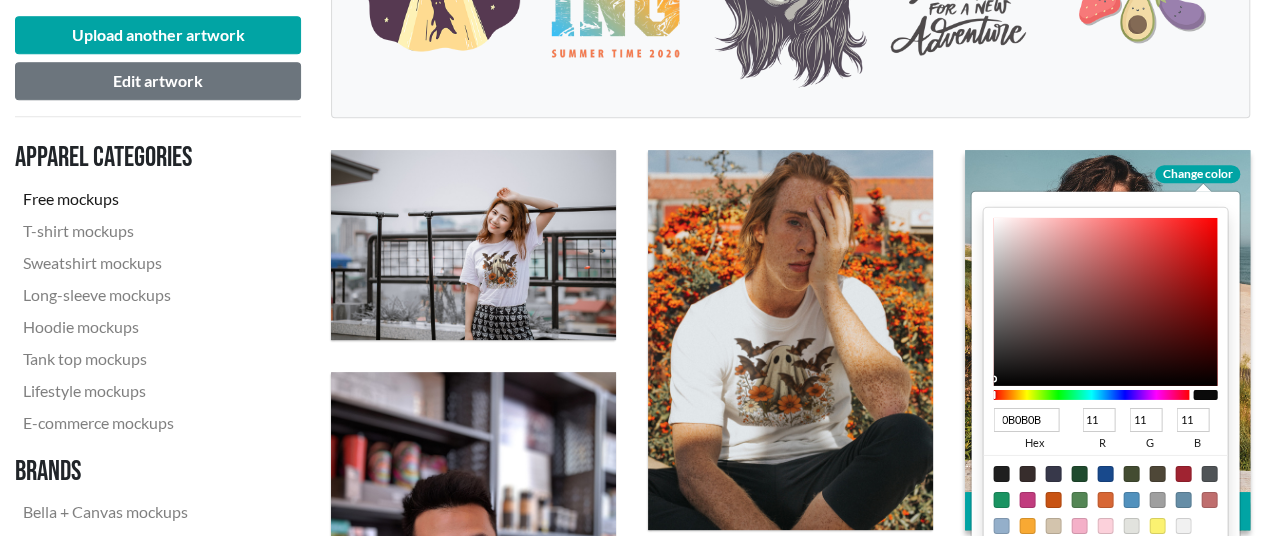 click at bounding box center [1106, 302] 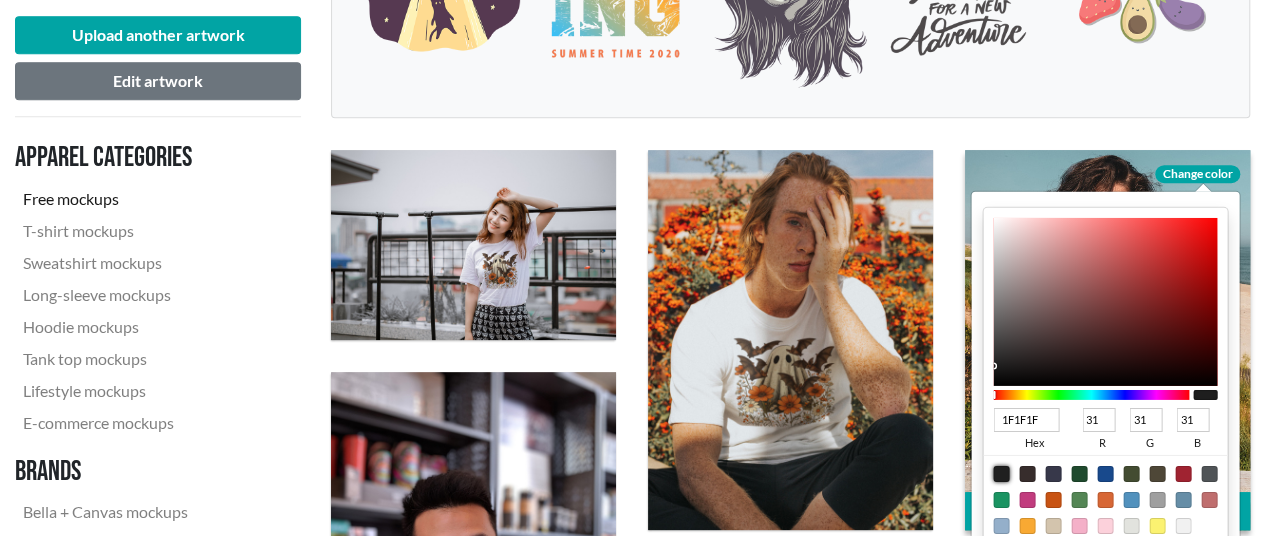type on "090909" 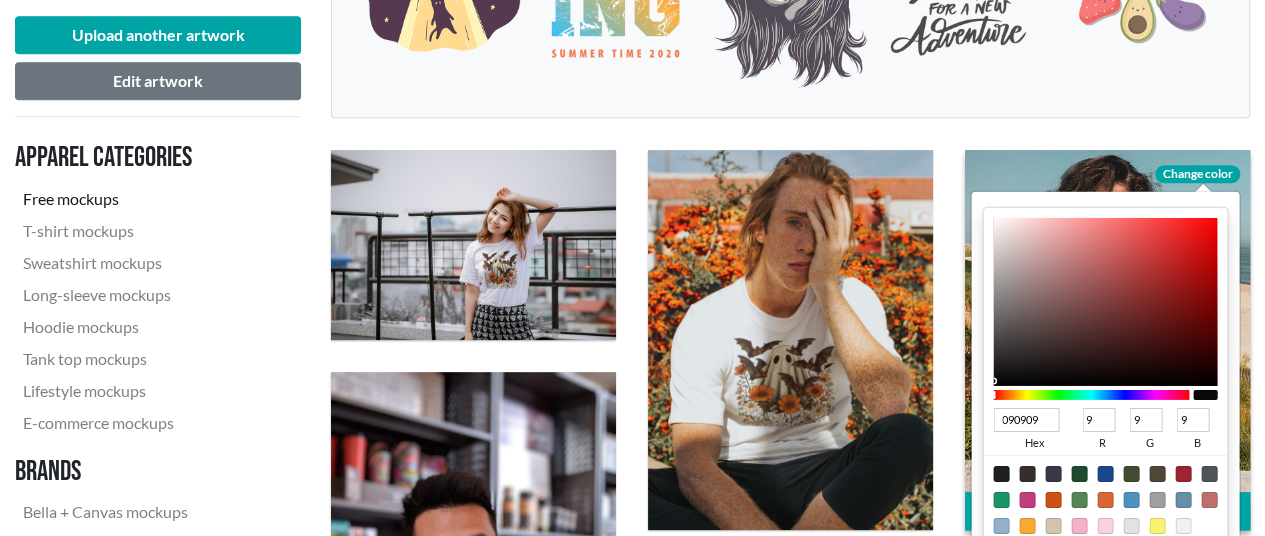 click at bounding box center [1106, 302] 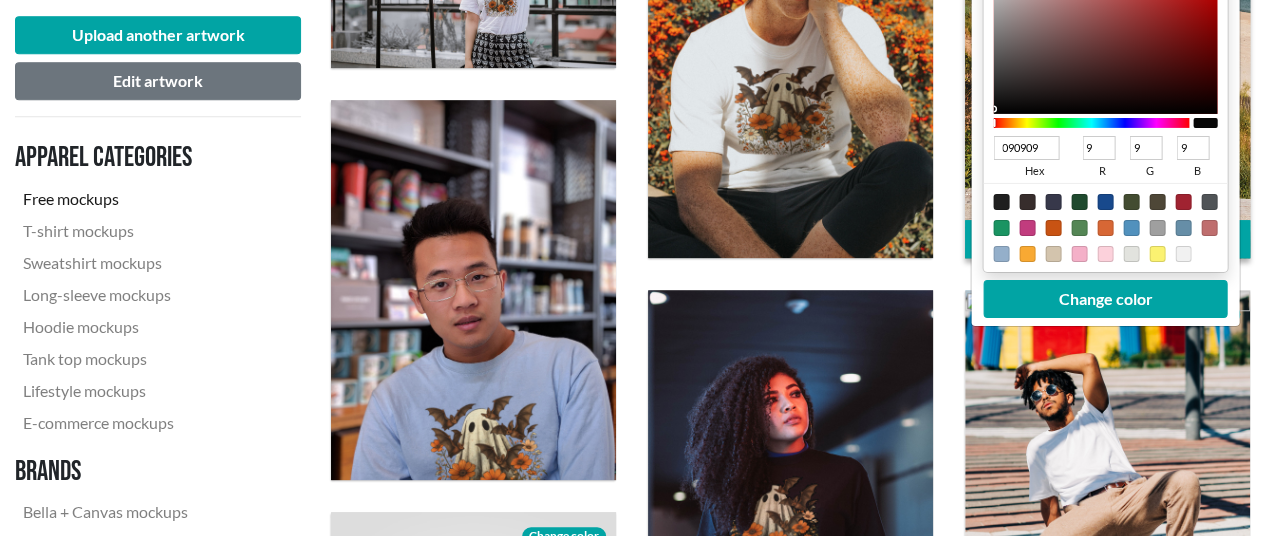 scroll, scrollTop: 800, scrollLeft: 0, axis: vertical 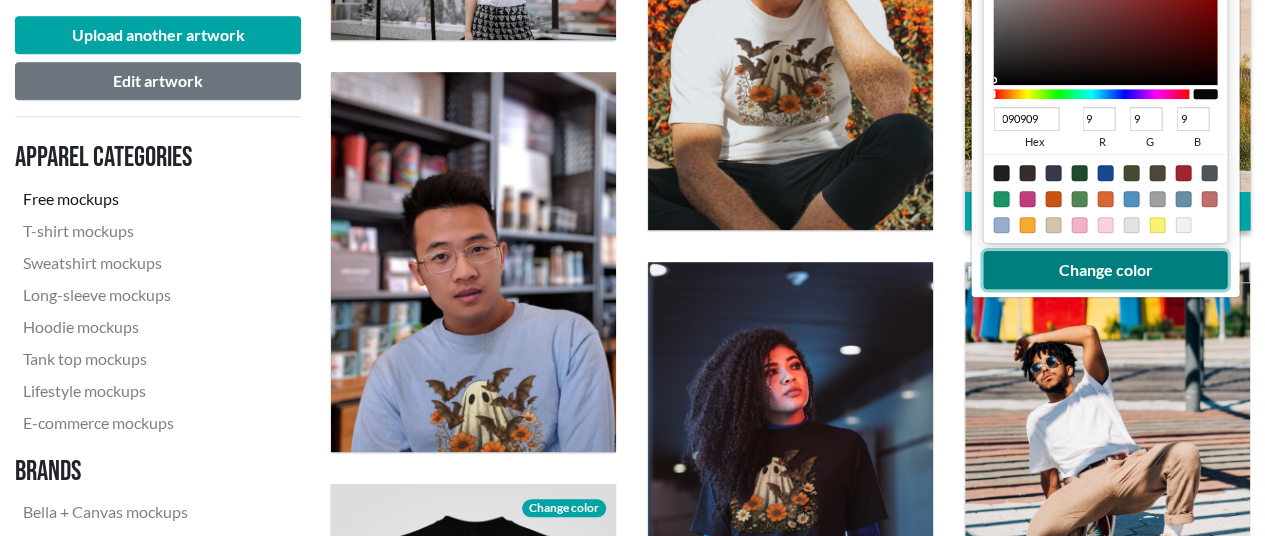 click on "Change color" at bounding box center [1106, 270] 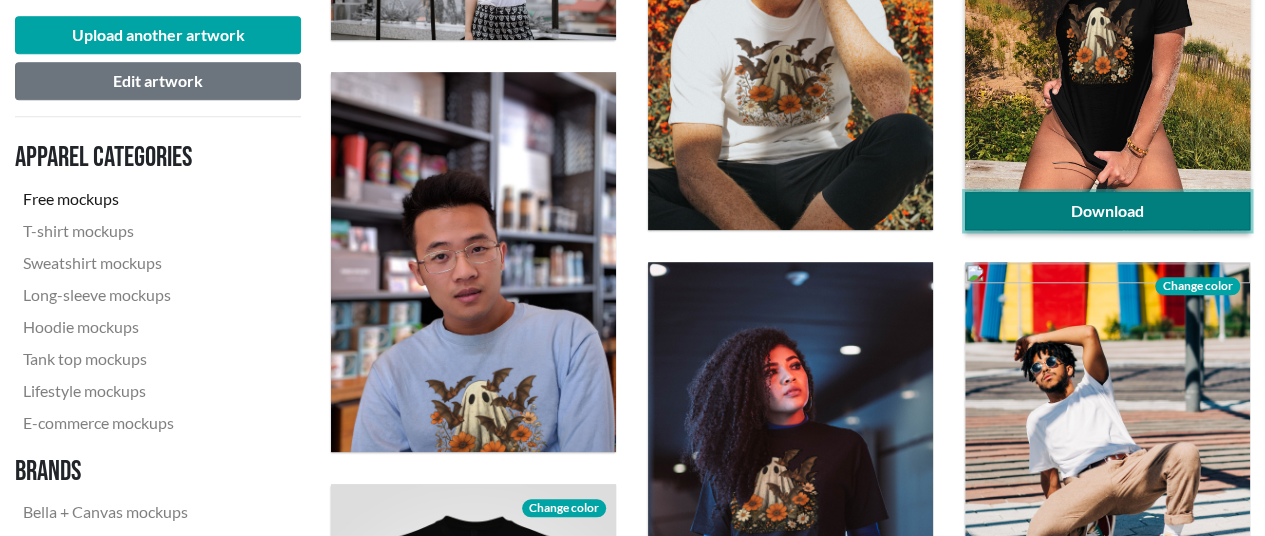 click on "Download" 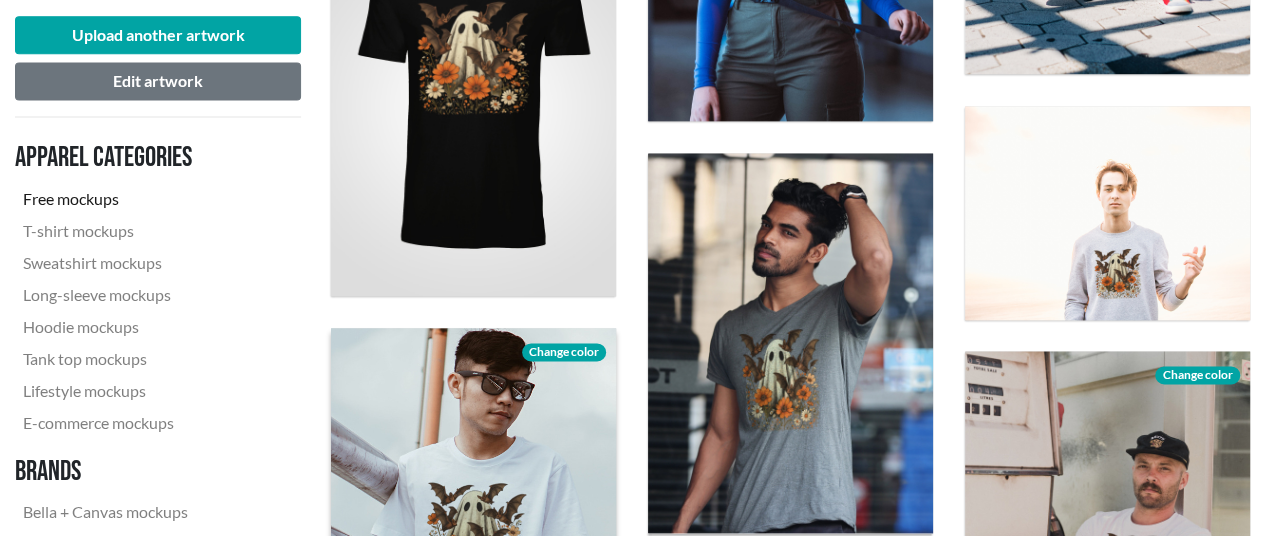 scroll, scrollTop: 1400, scrollLeft: 0, axis: vertical 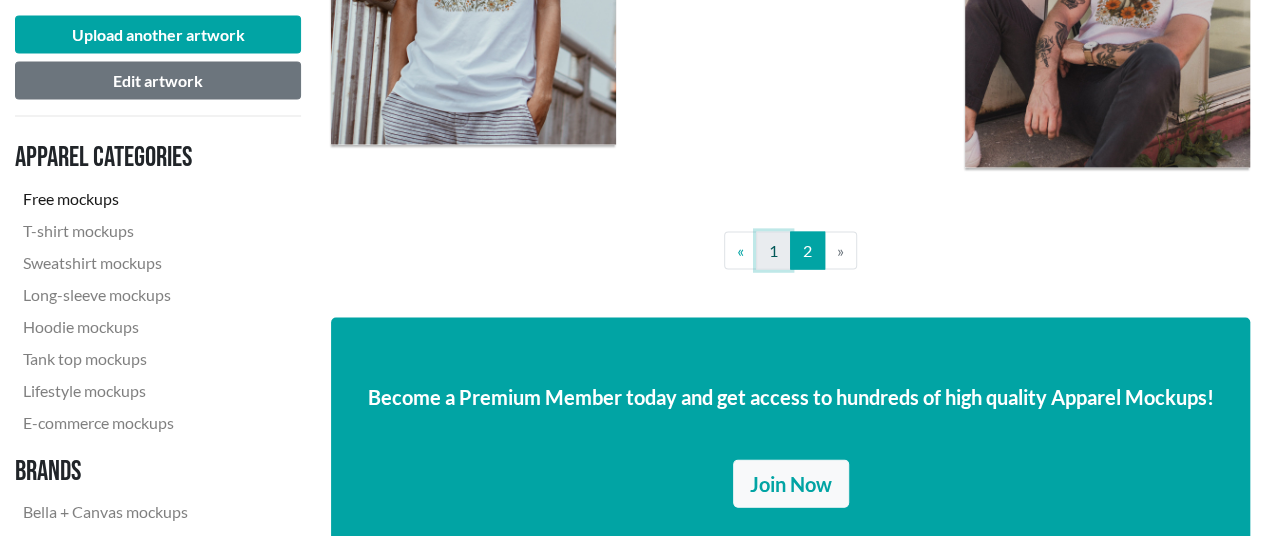 click on "1" at bounding box center [773, 251] 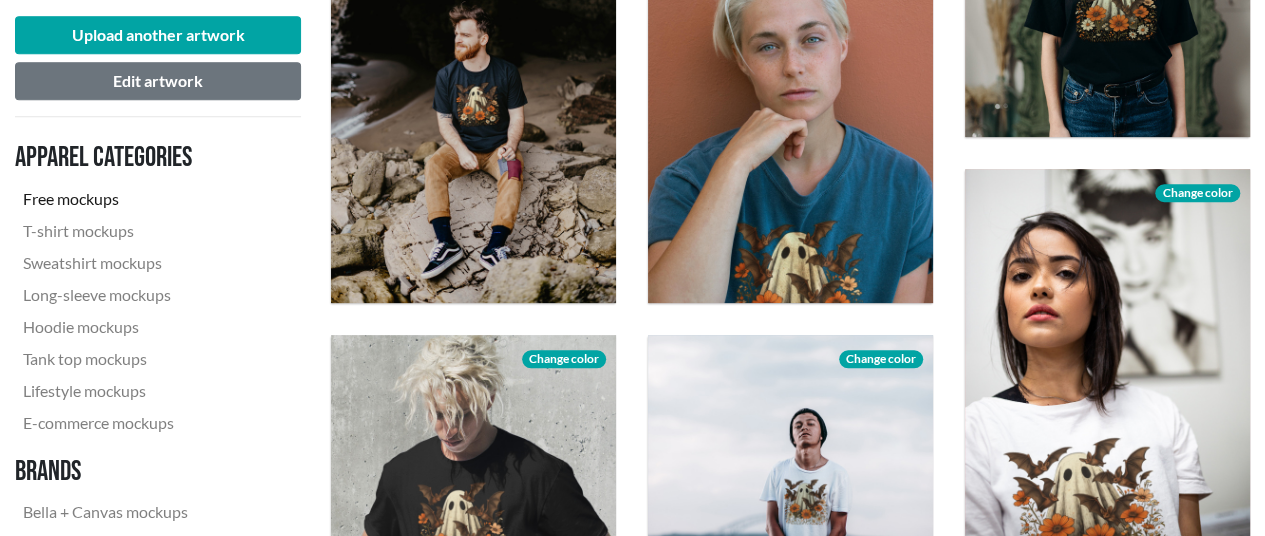 scroll, scrollTop: 800, scrollLeft: 0, axis: vertical 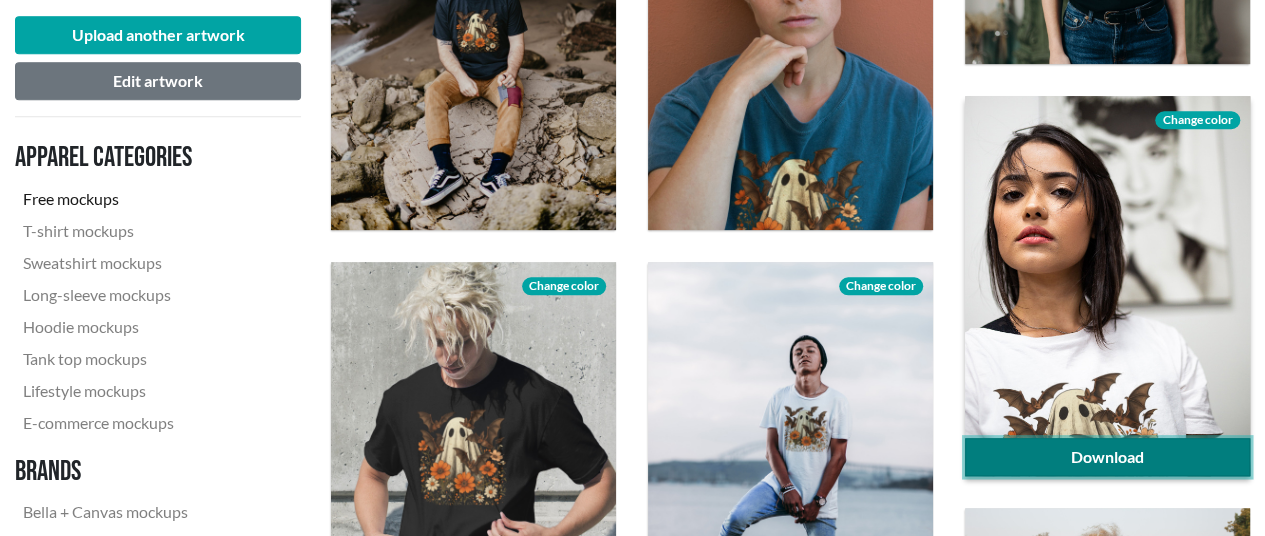 click on "Download" 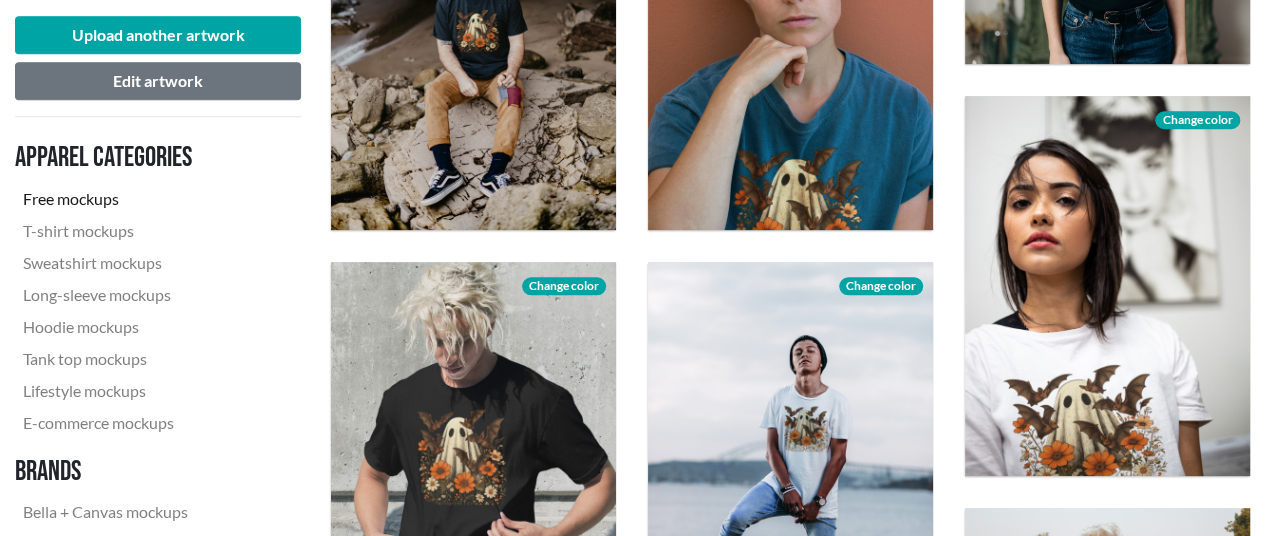 click on "Download Change color" at bounding box center (1107, 286) 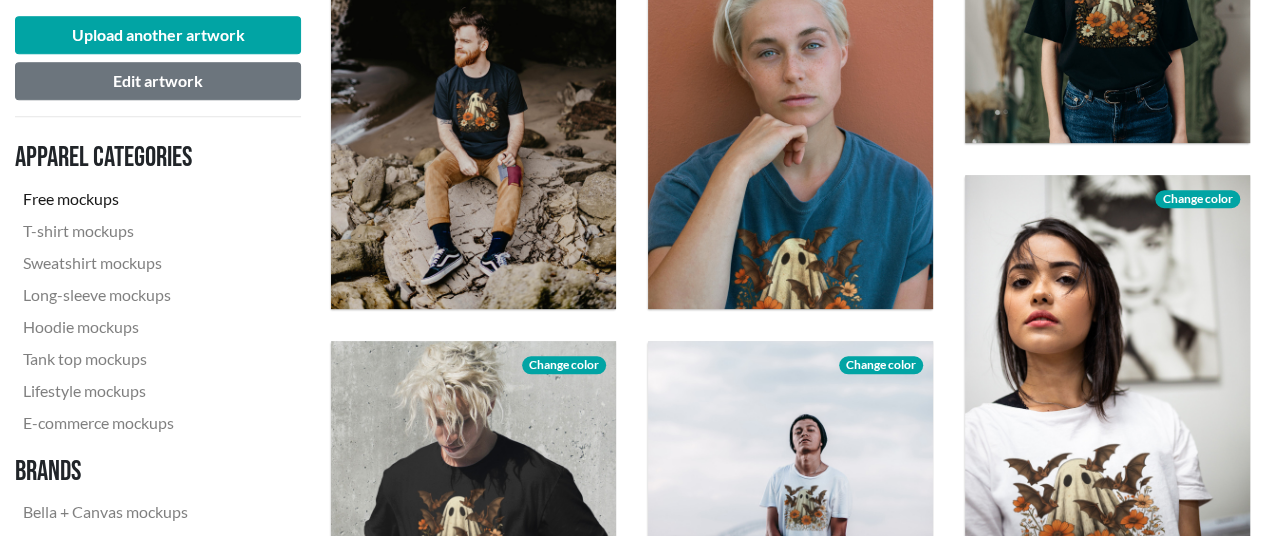 scroll, scrollTop: 600, scrollLeft: 0, axis: vertical 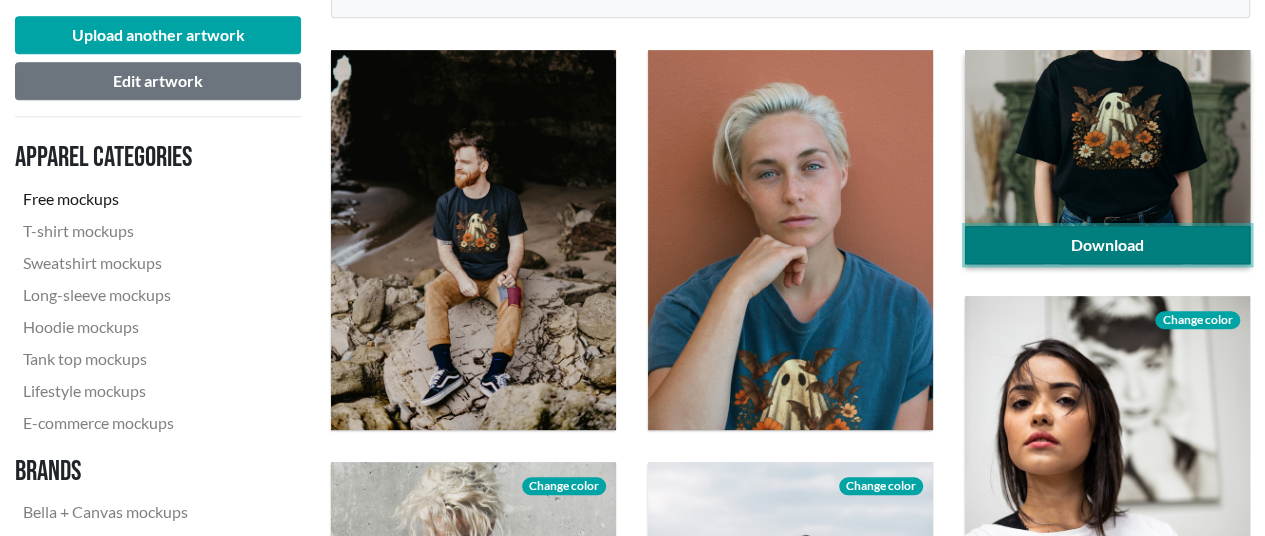 click on "Download" 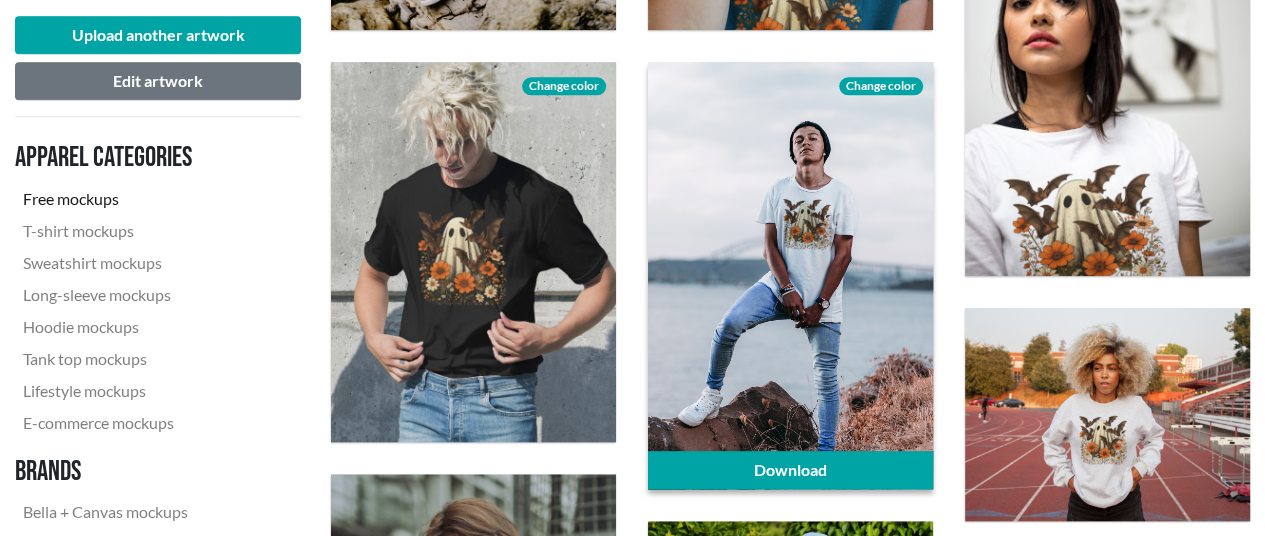 scroll, scrollTop: 800, scrollLeft: 0, axis: vertical 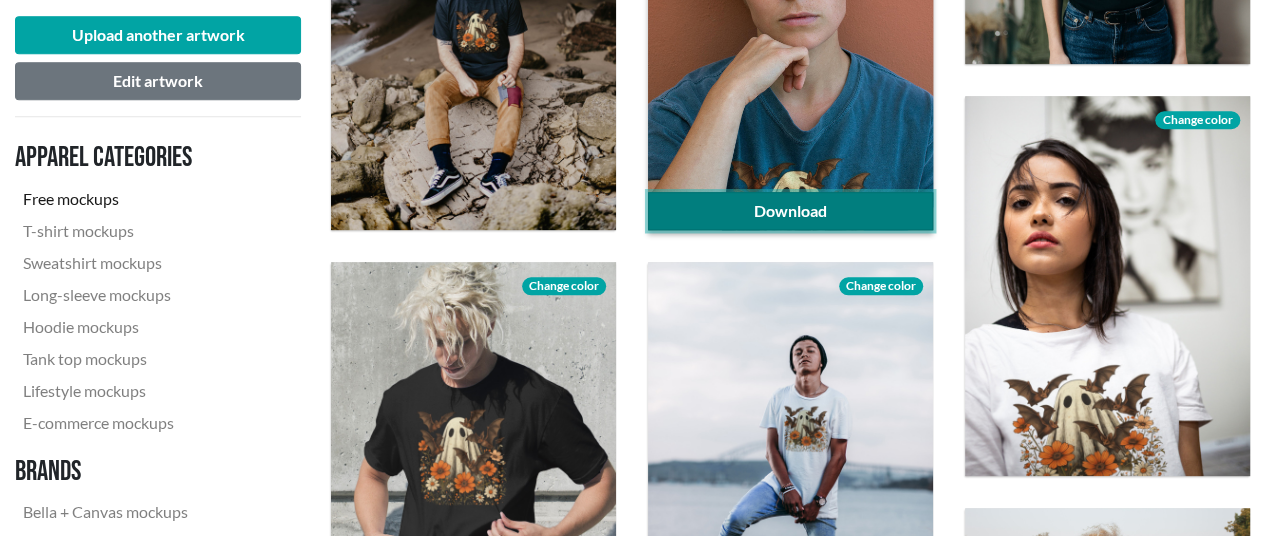 click on "Download" 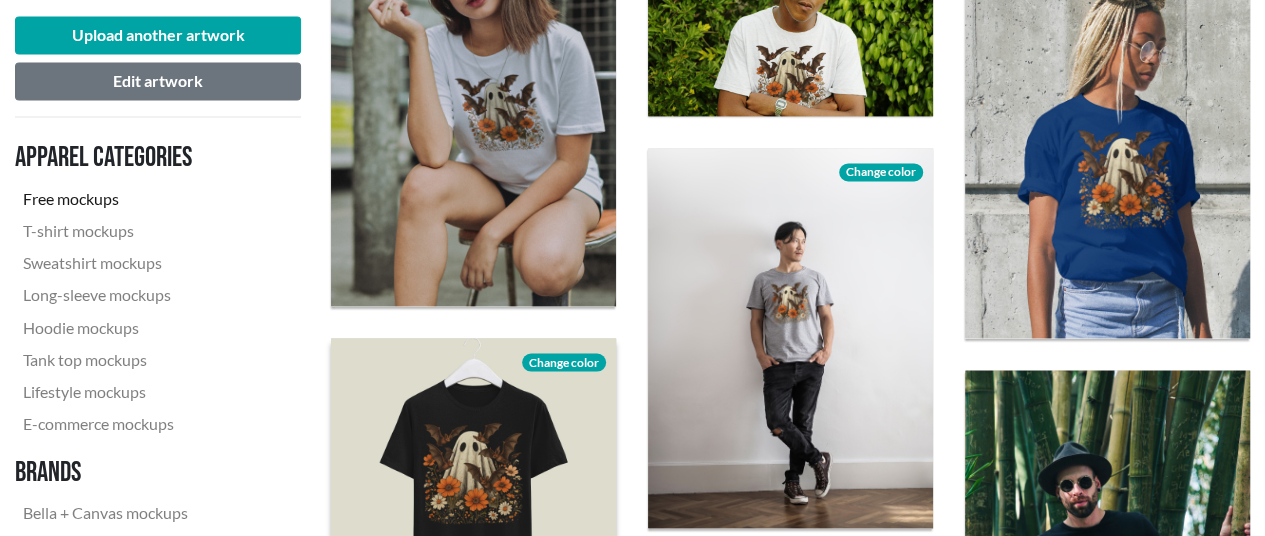 scroll, scrollTop: 1600, scrollLeft: 0, axis: vertical 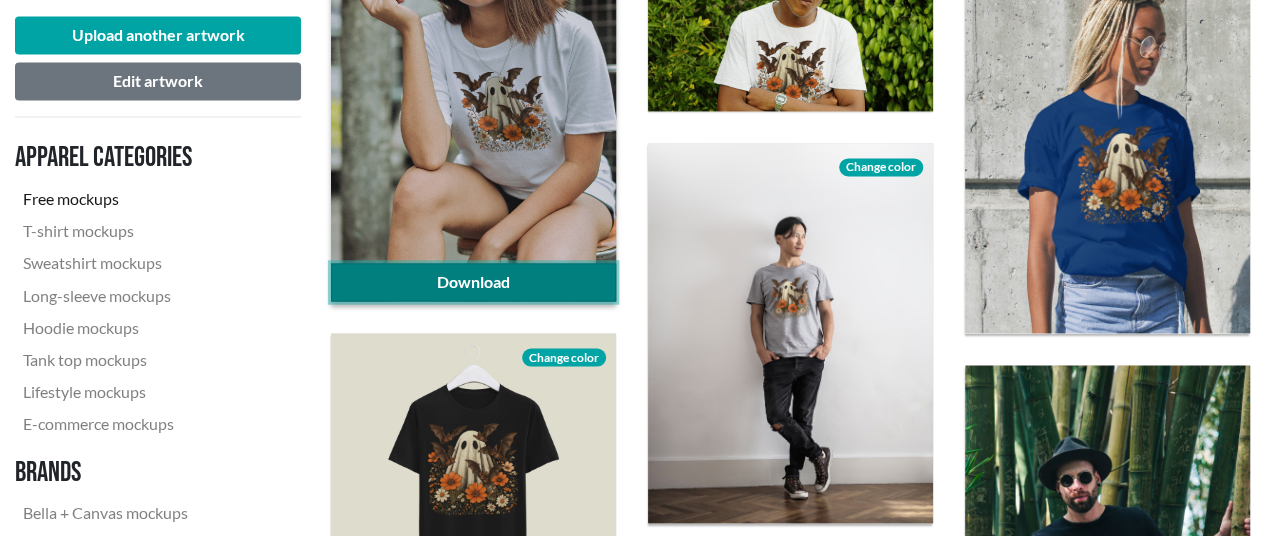 click on "Download" 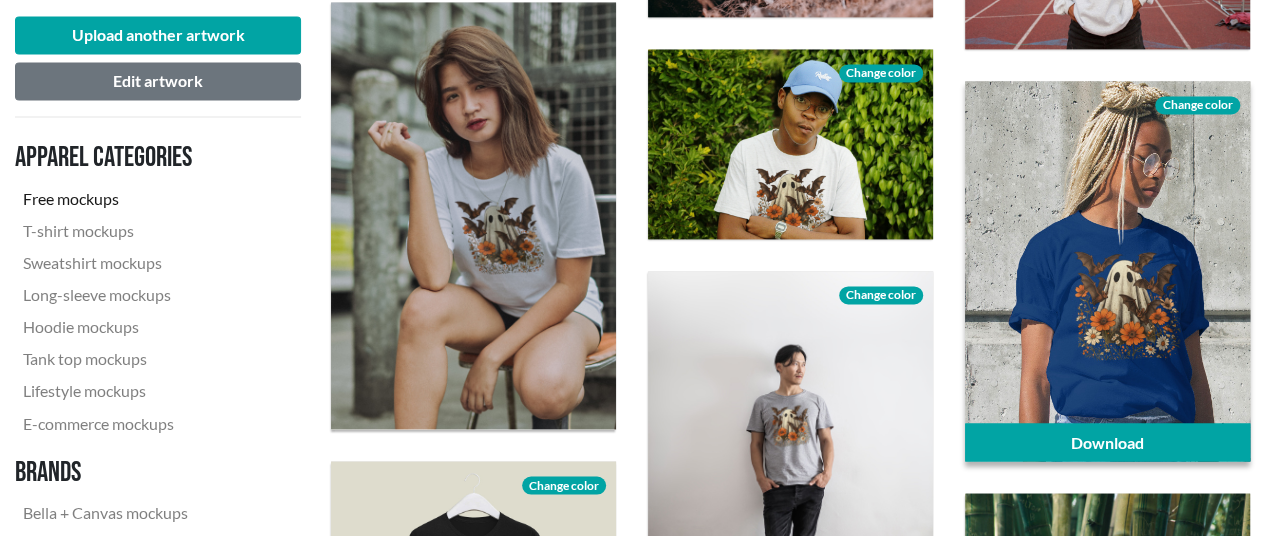 scroll, scrollTop: 1400, scrollLeft: 0, axis: vertical 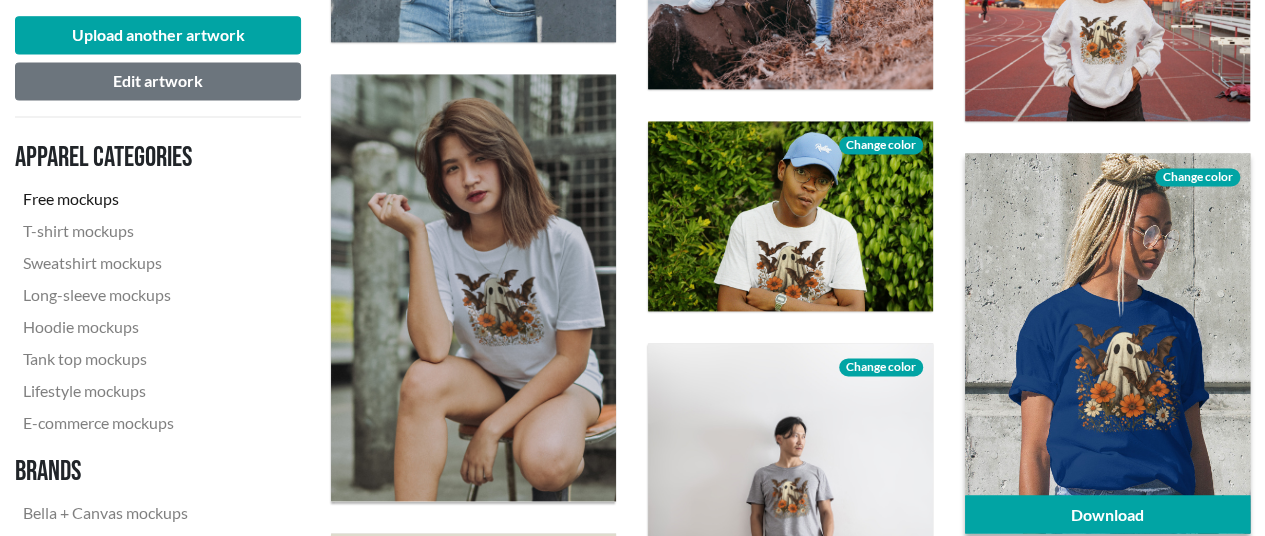 click on "Change color" at bounding box center (1197, 177) 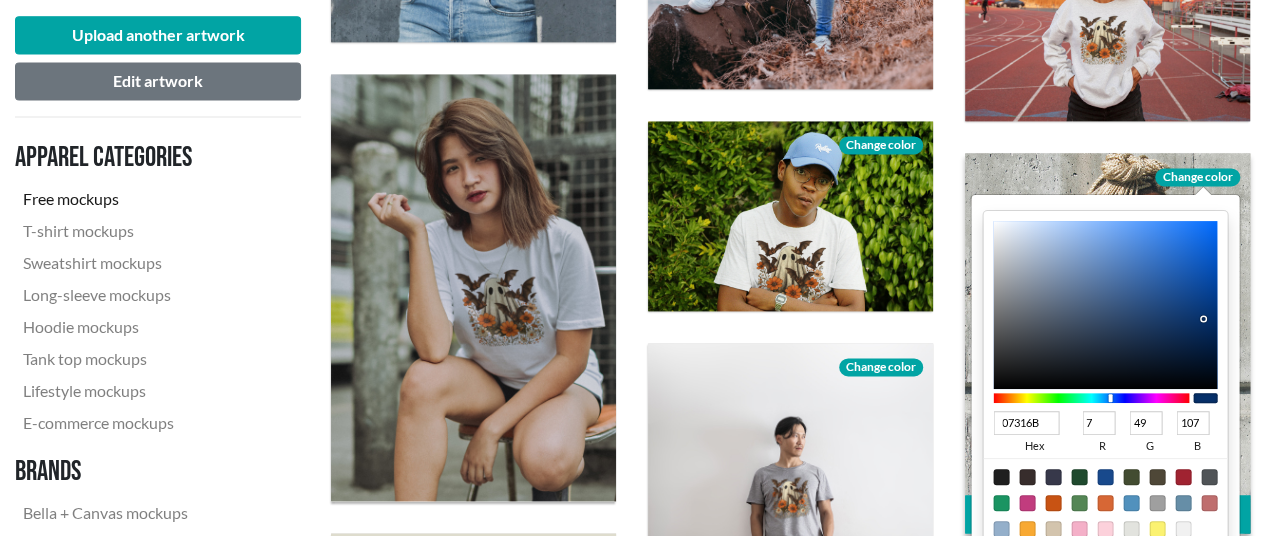 type on "6B5E07" 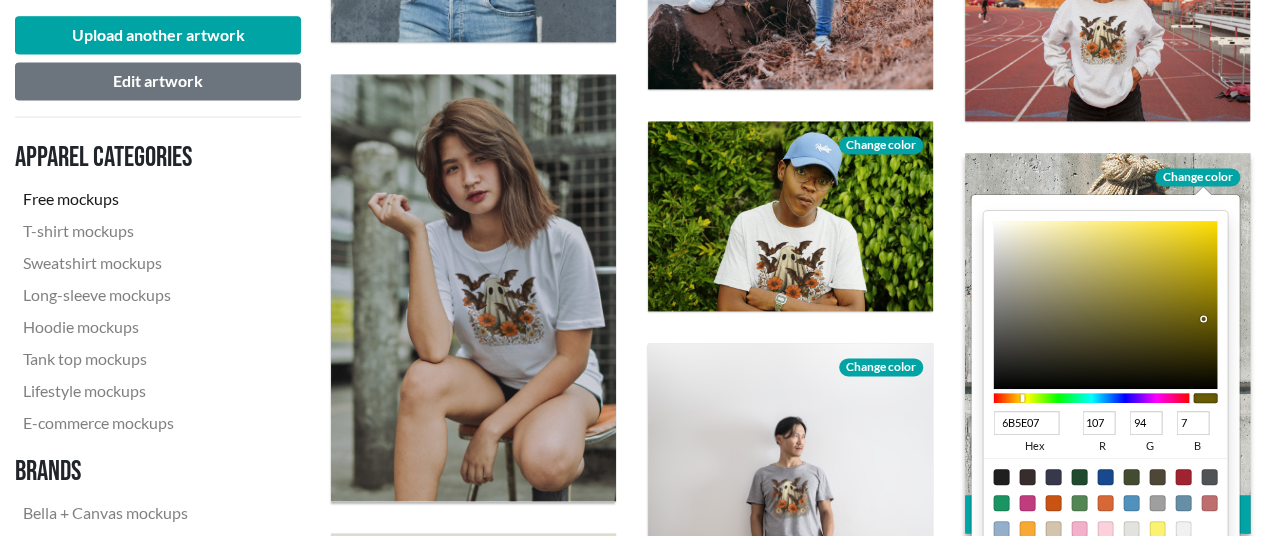 click at bounding box center (1092, 398) 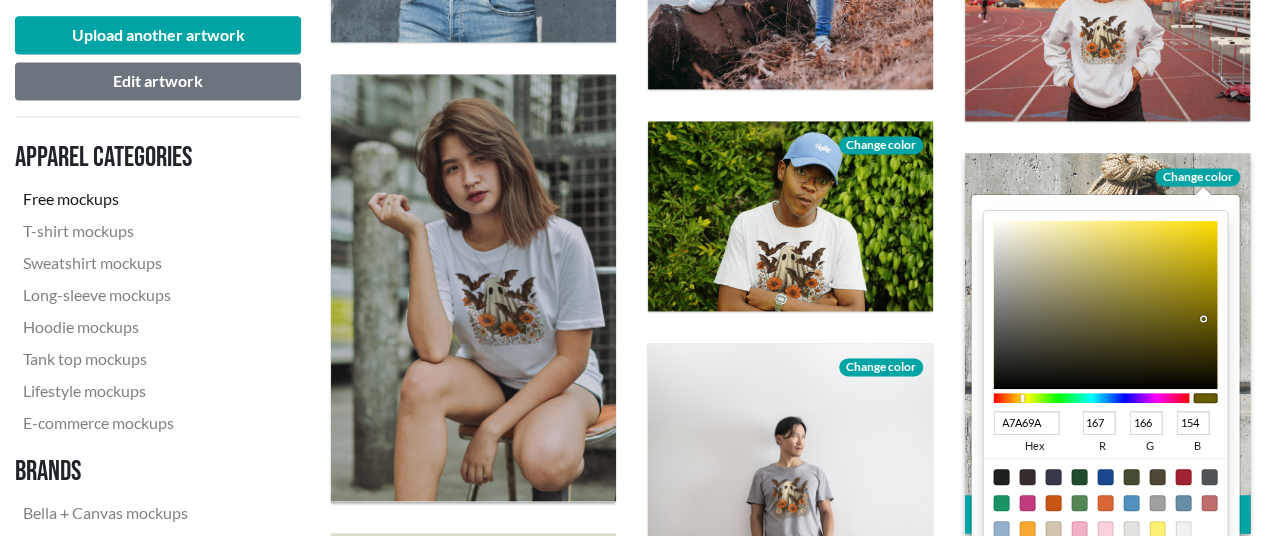 click at bounding box center [1106, 305] 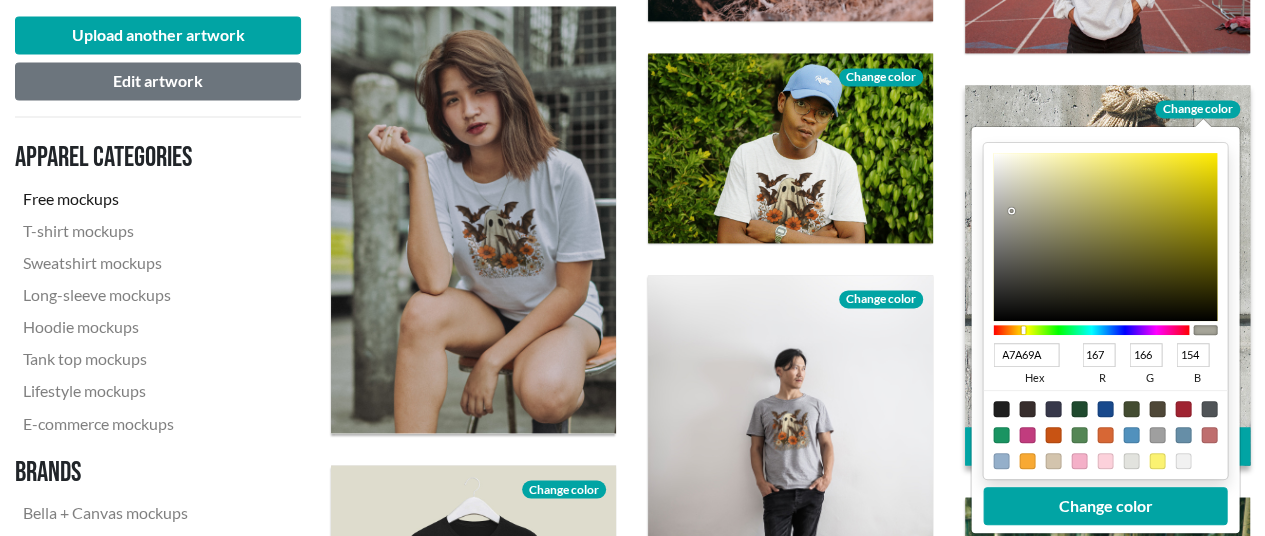 scroll, scrollTop: 1500, scrollLeft: 0, axis: vertical 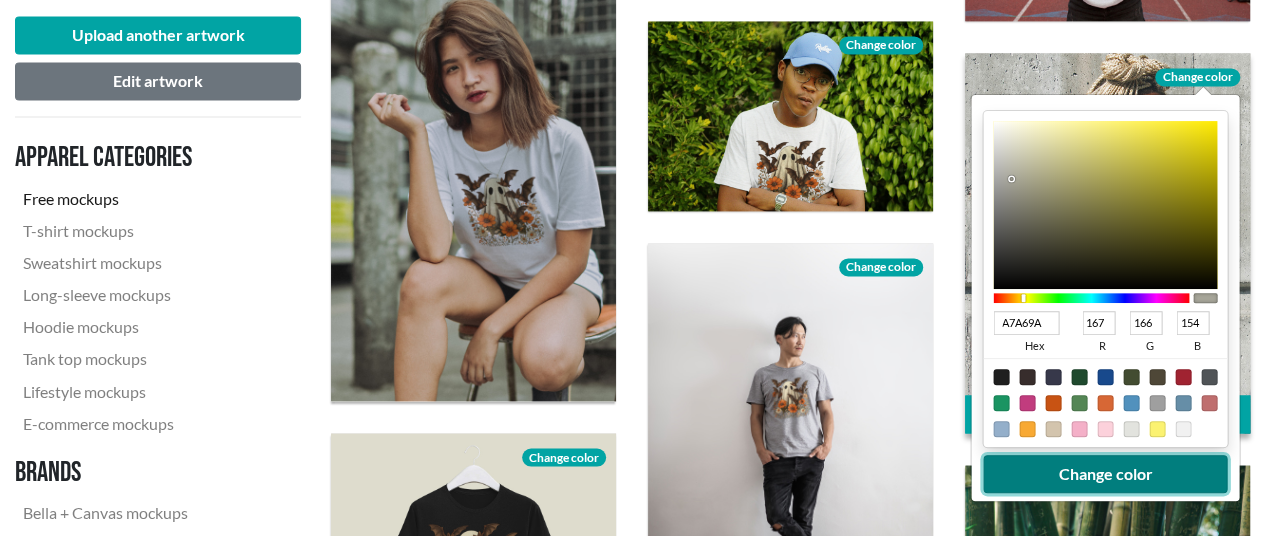 click on "Change color" at bounding box center [1106, 474] 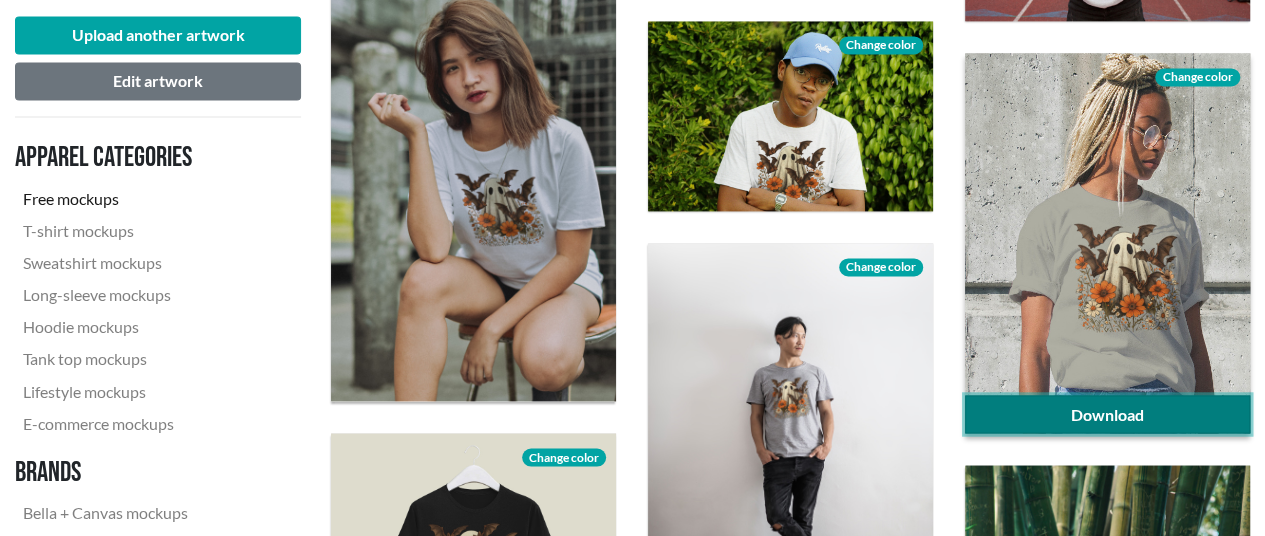 click on "Download" 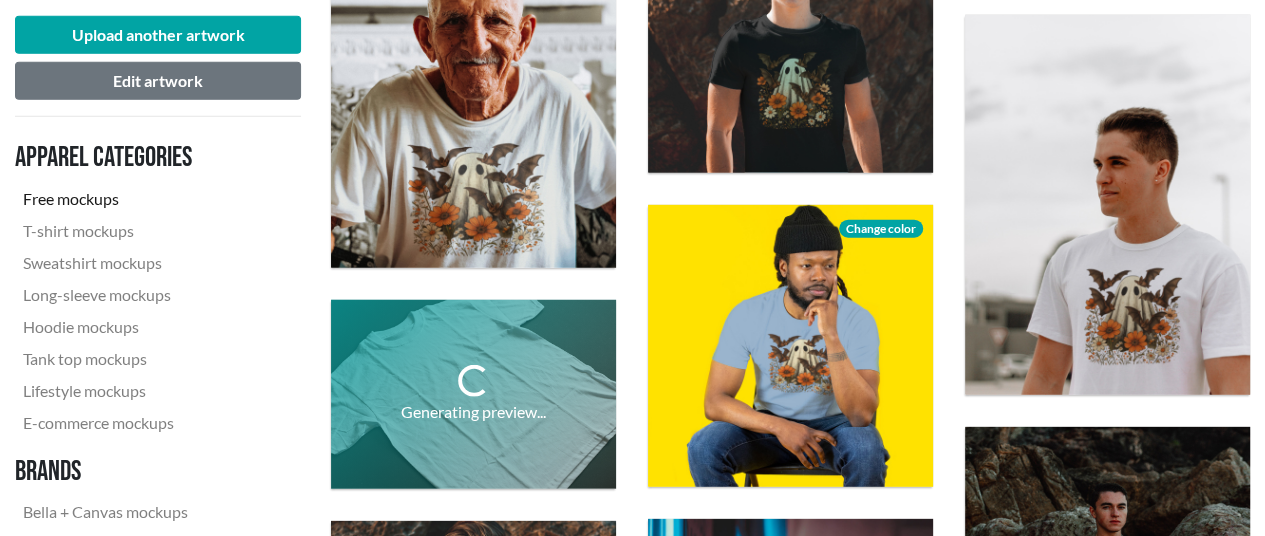 scroll, scrollTop: 2500, scrollLeft: 0, axis: vertical 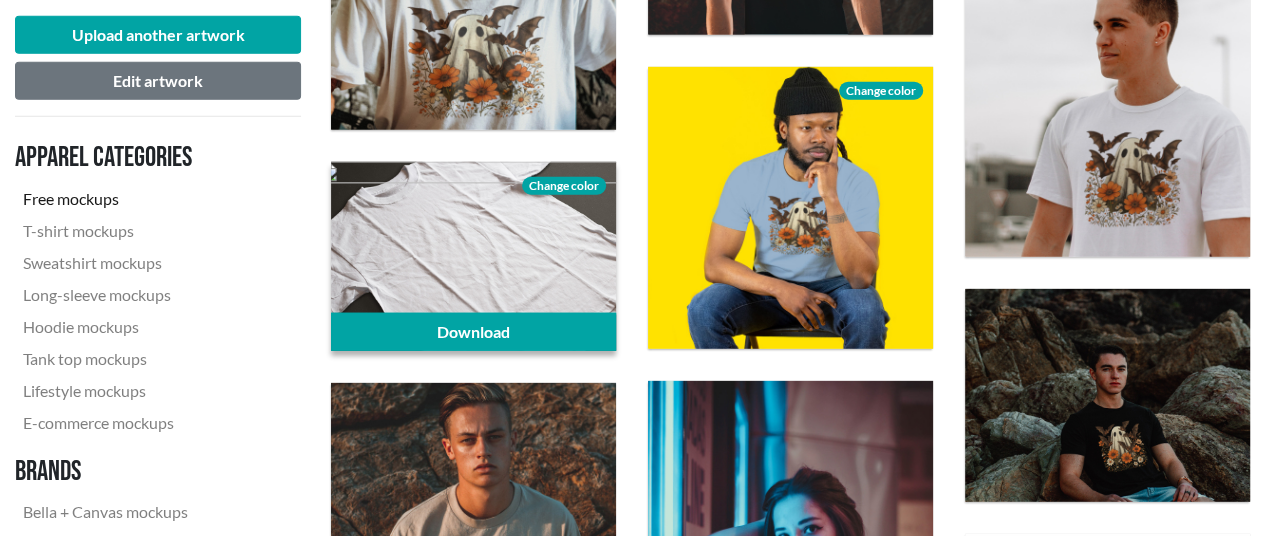 click on "Change color" at bounding box center [564, 186] 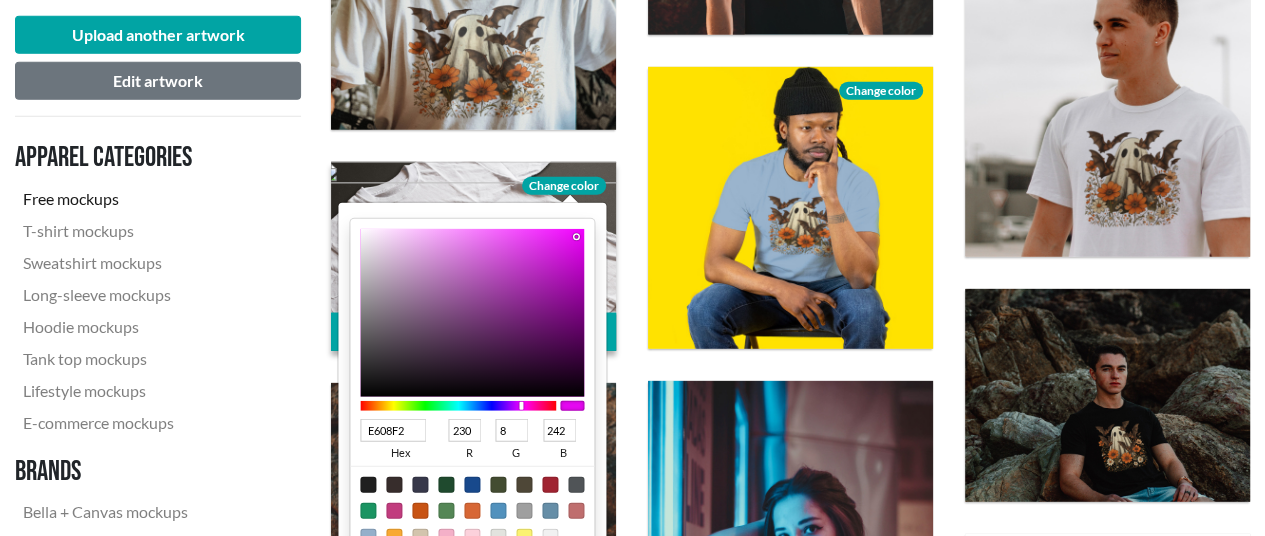 click at bounding box center [576, 511] 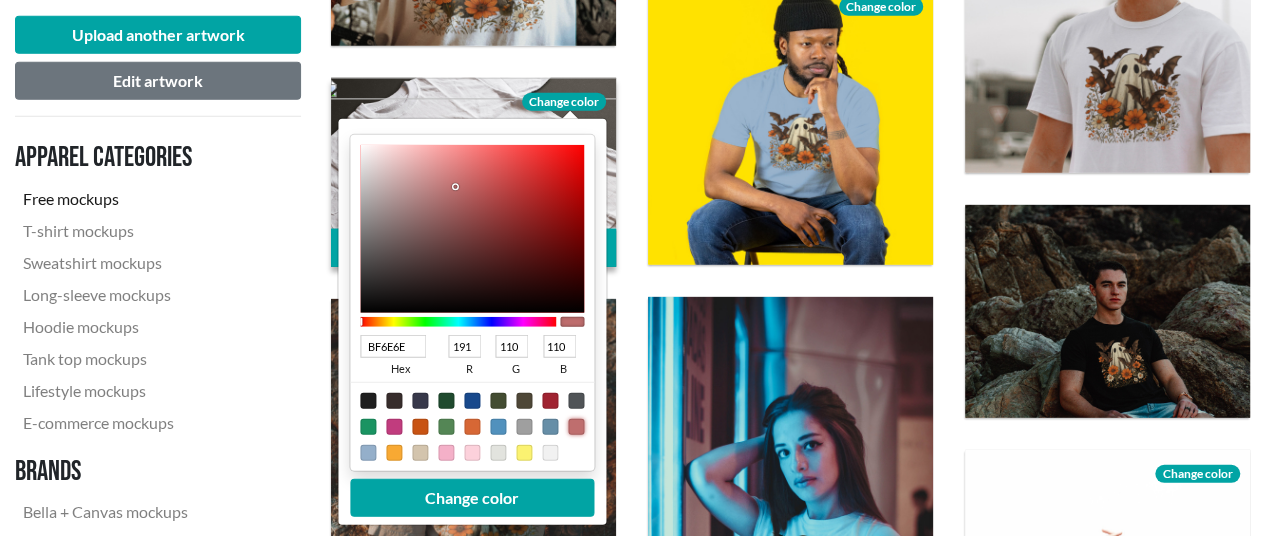 scroll, scrollTop: 2700, scrollLeft: 0, axis: vertical 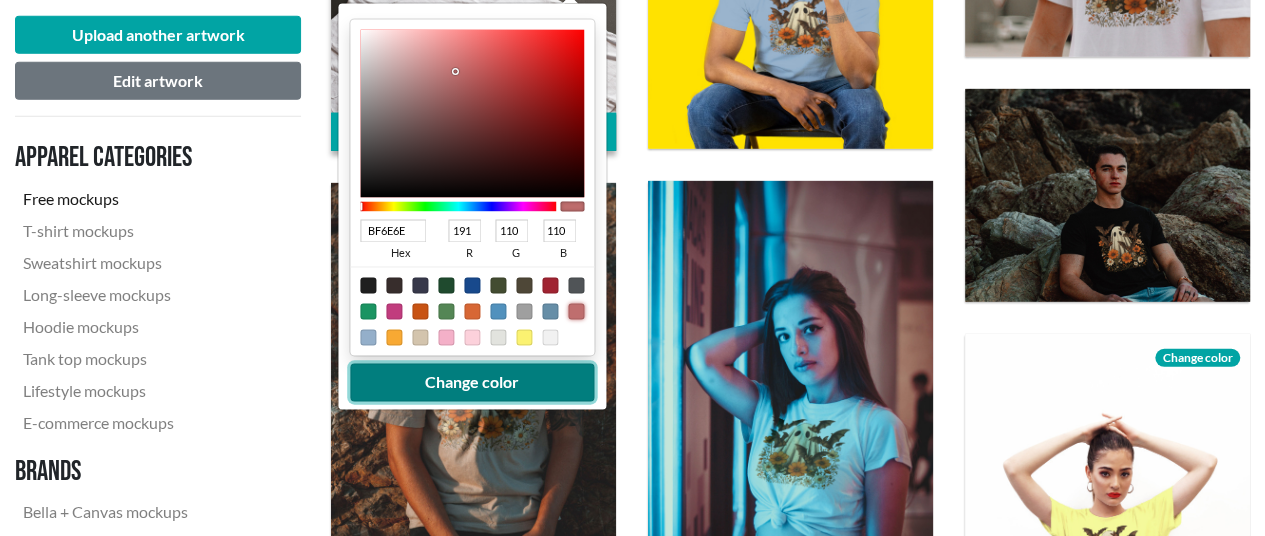 click on "Change color" at bounding box center (472, 382) 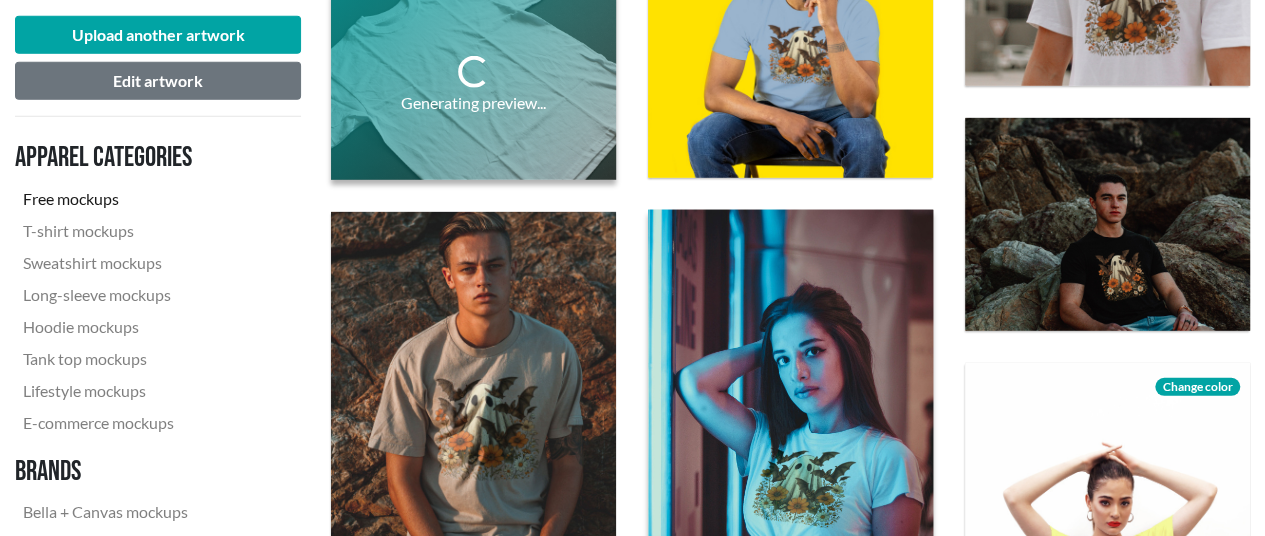 scroll, scrollTop: 2600, scrollLeft: 0, axis: vertical 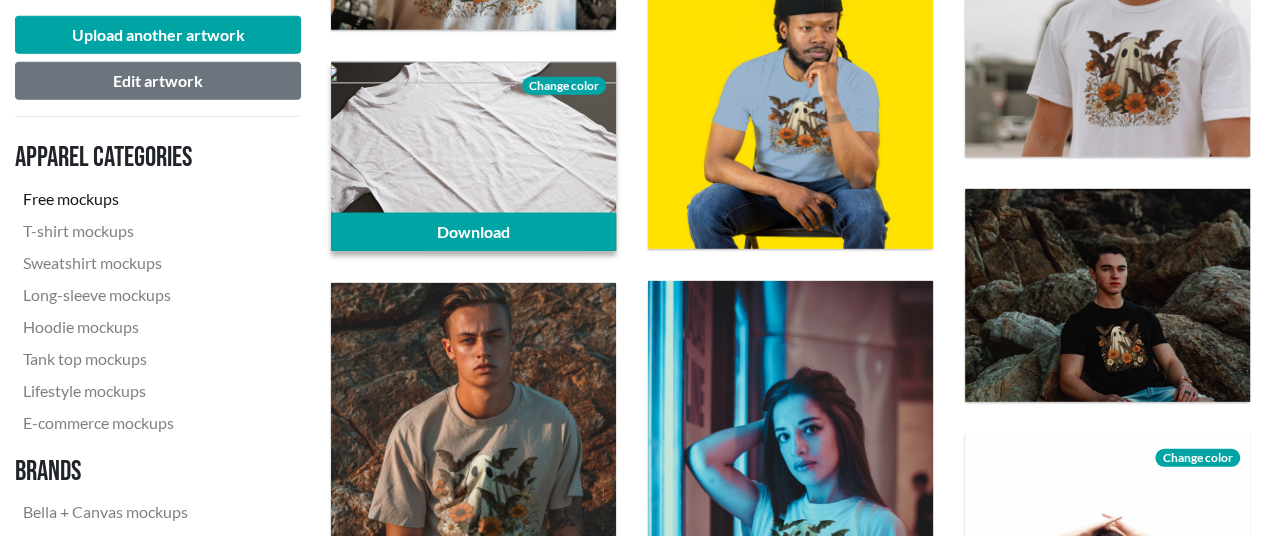click on "Change color" at bounding box center (564, 86) 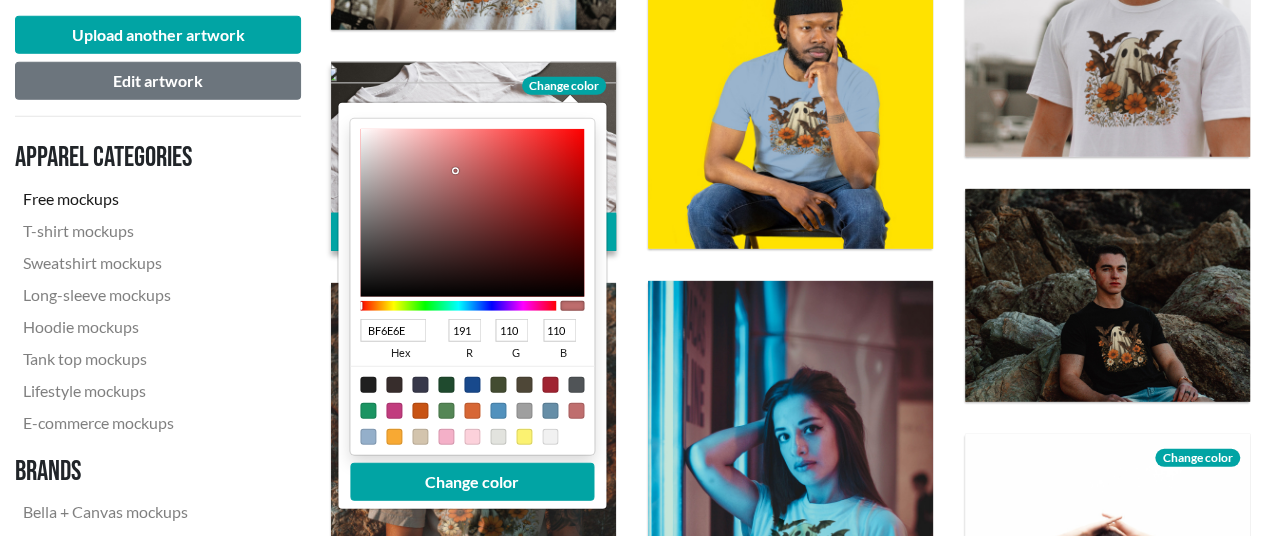 type on "070000" 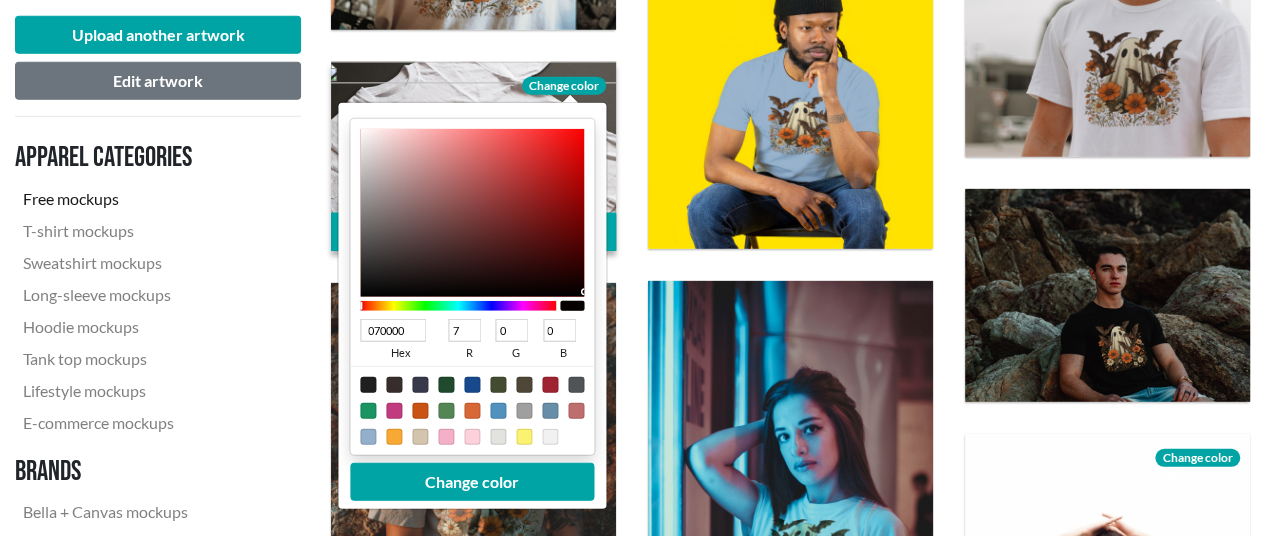 click at bounding box center (472, 213) 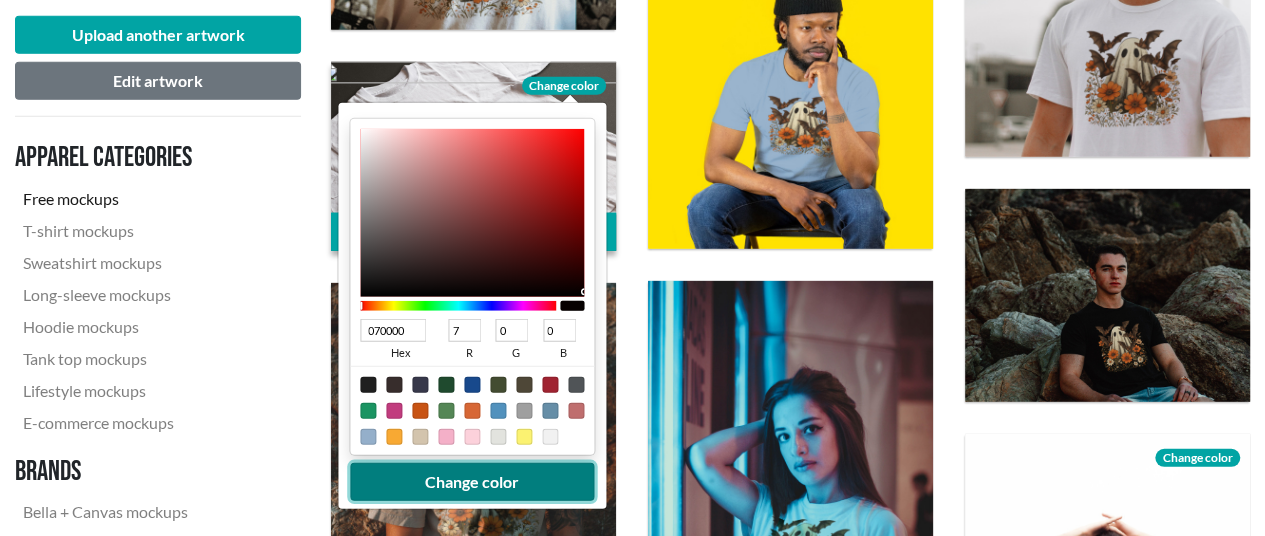 click on "Change color" at bounding box center [472, 482] 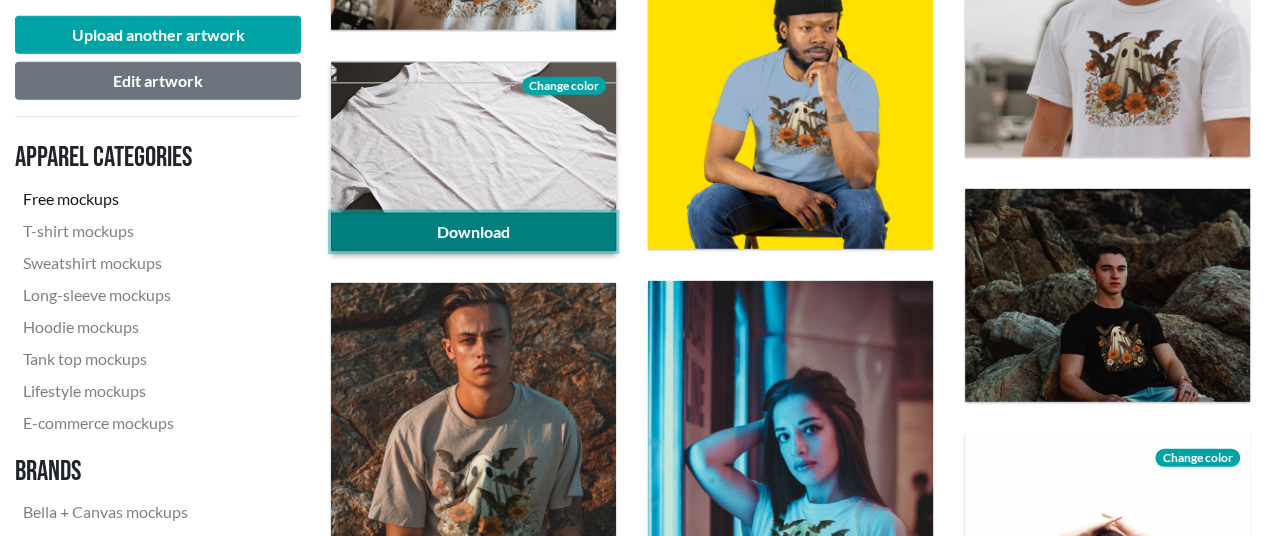 click on "Download" 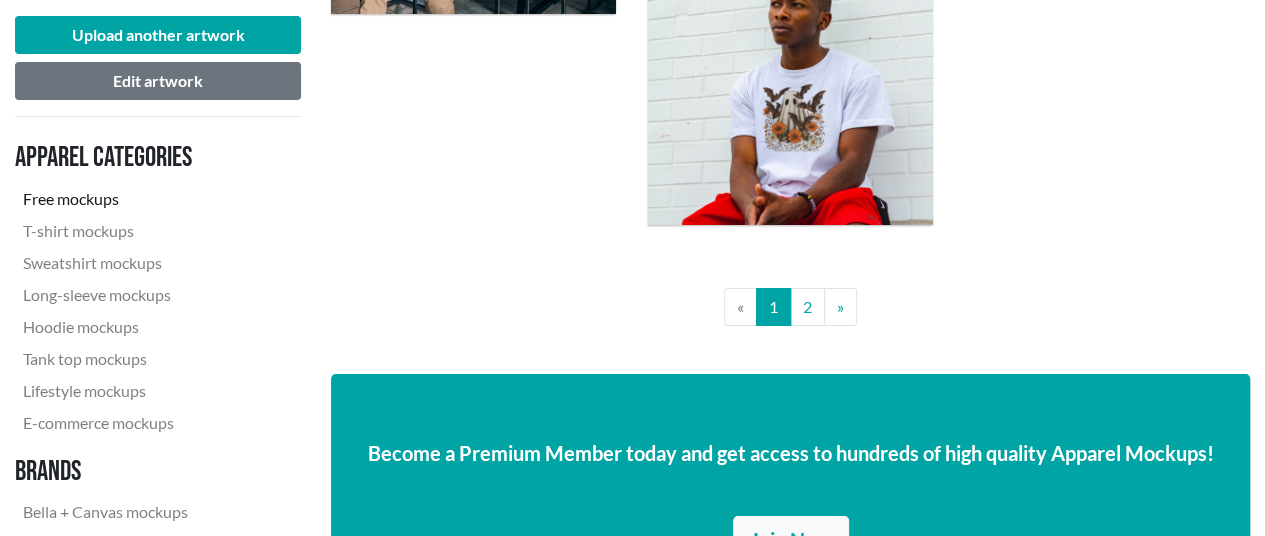 scroll, scrollTop: 3500, scrollLeft: 0, axis: vertical 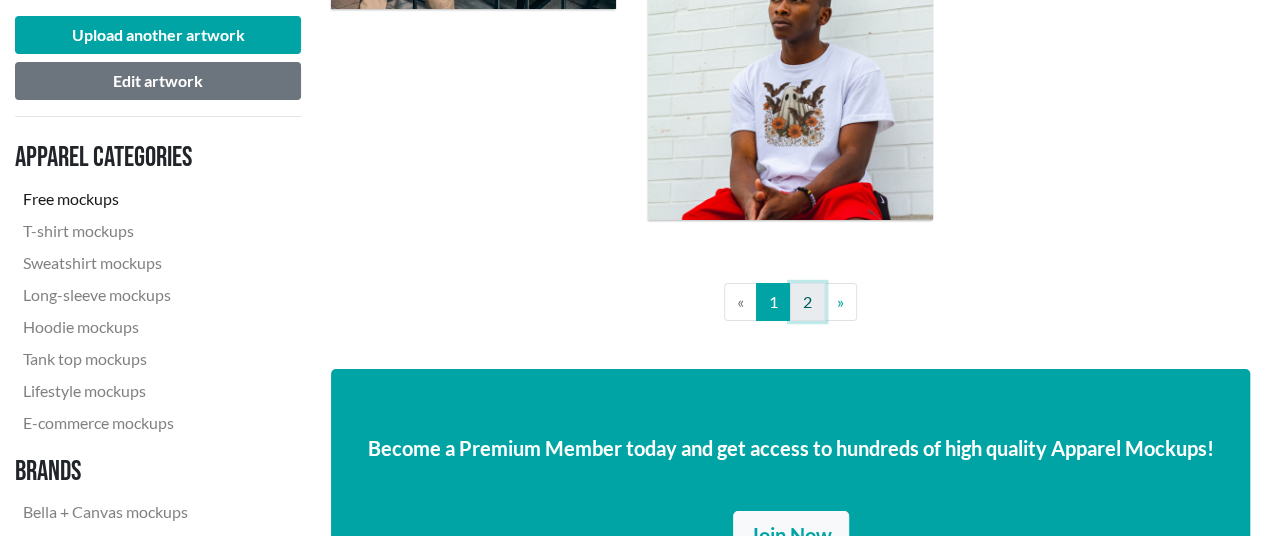 click on "2" at bounding box center [807, 302] 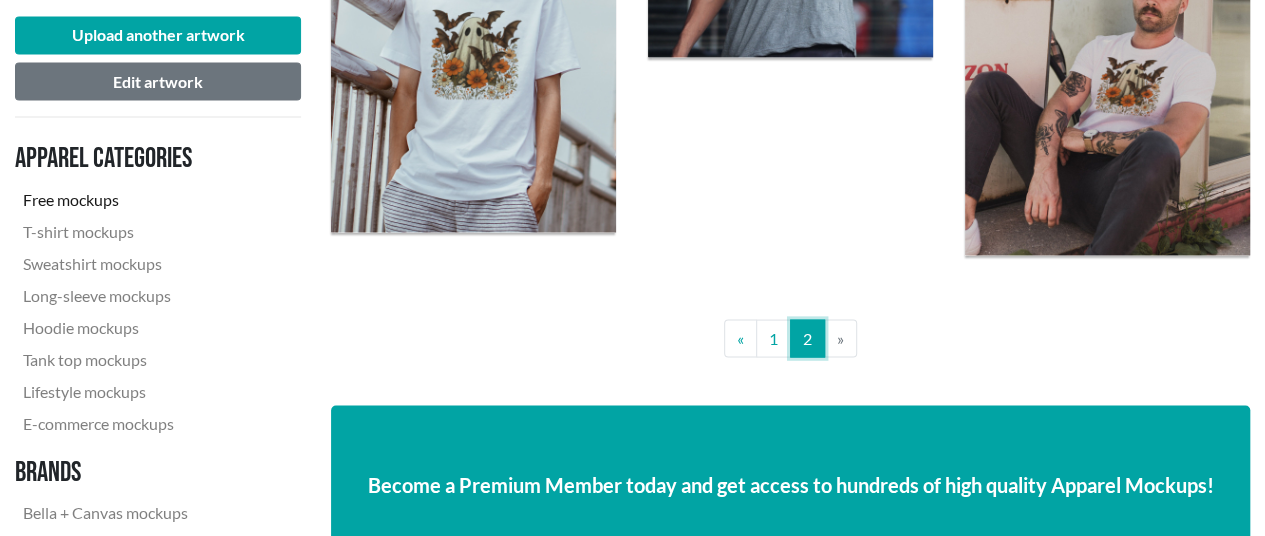 scroll, scrollTop: 2000, scrollLeft: 0, axis: vertical 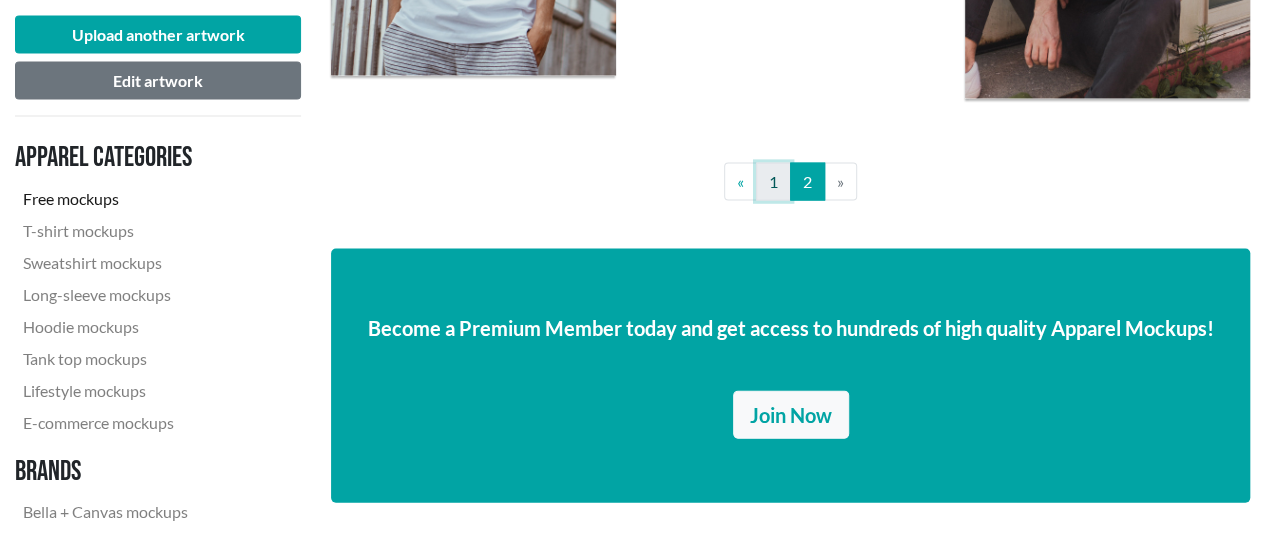click on "1" at bounding box center (773, 182) 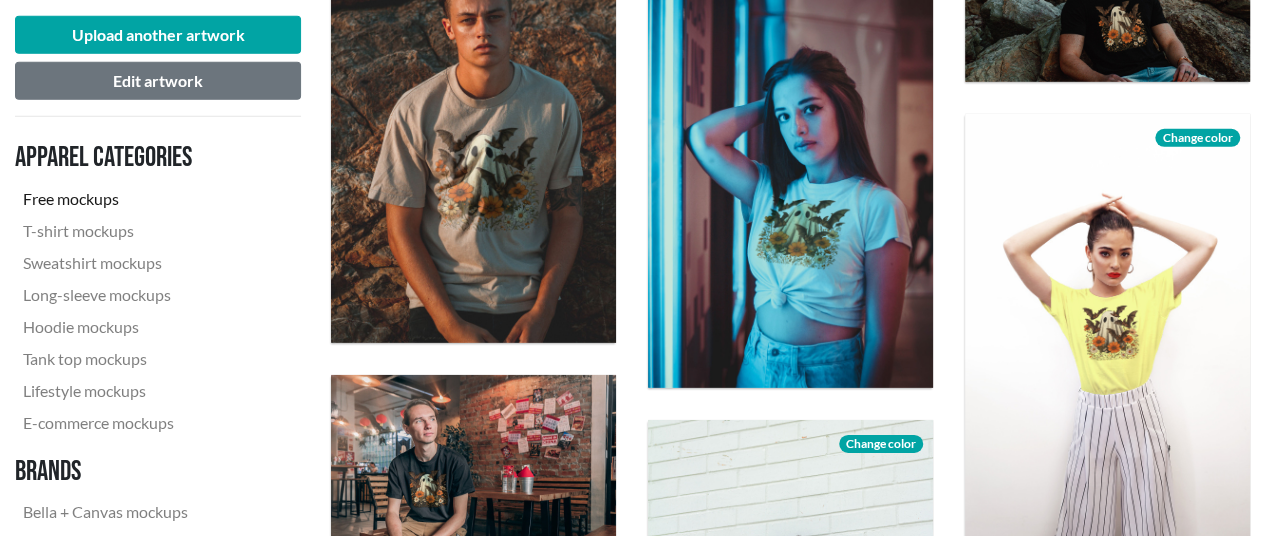 scroll, scrollTop: 2900, scrollLeft: 0, axis: vertical 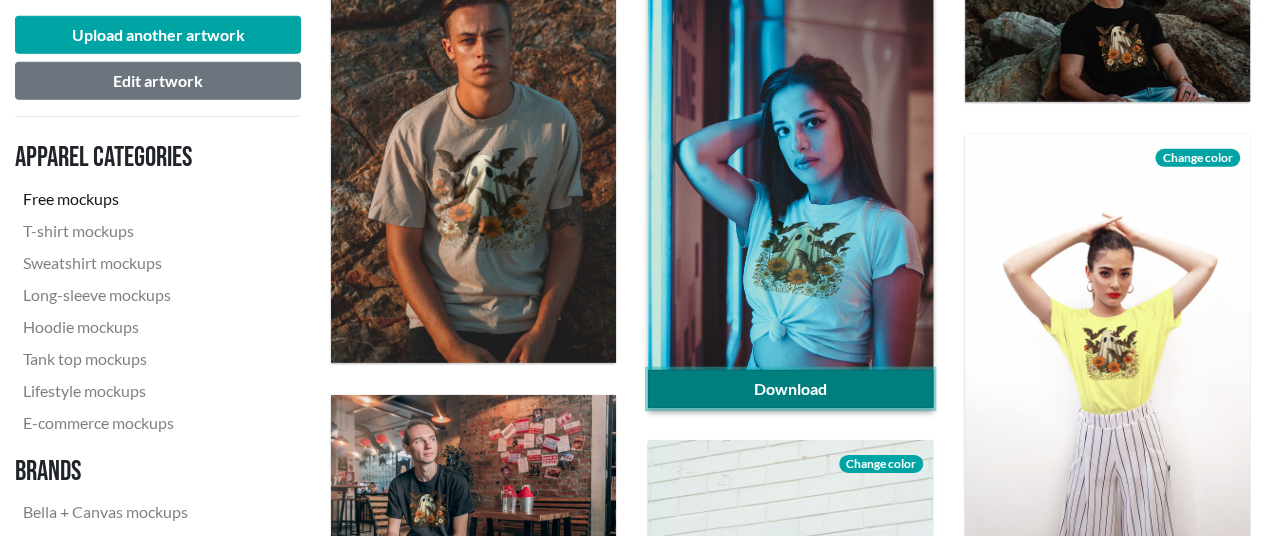click on "Download" 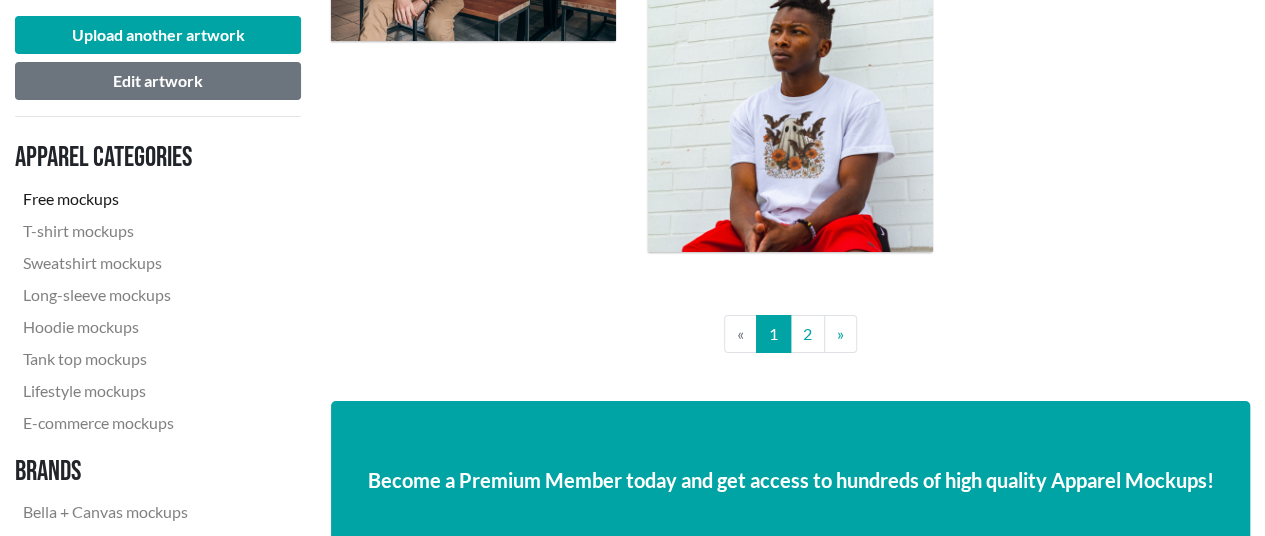 scroll, scrollTop: 3500, scrollLeft: 0, axis: vertical 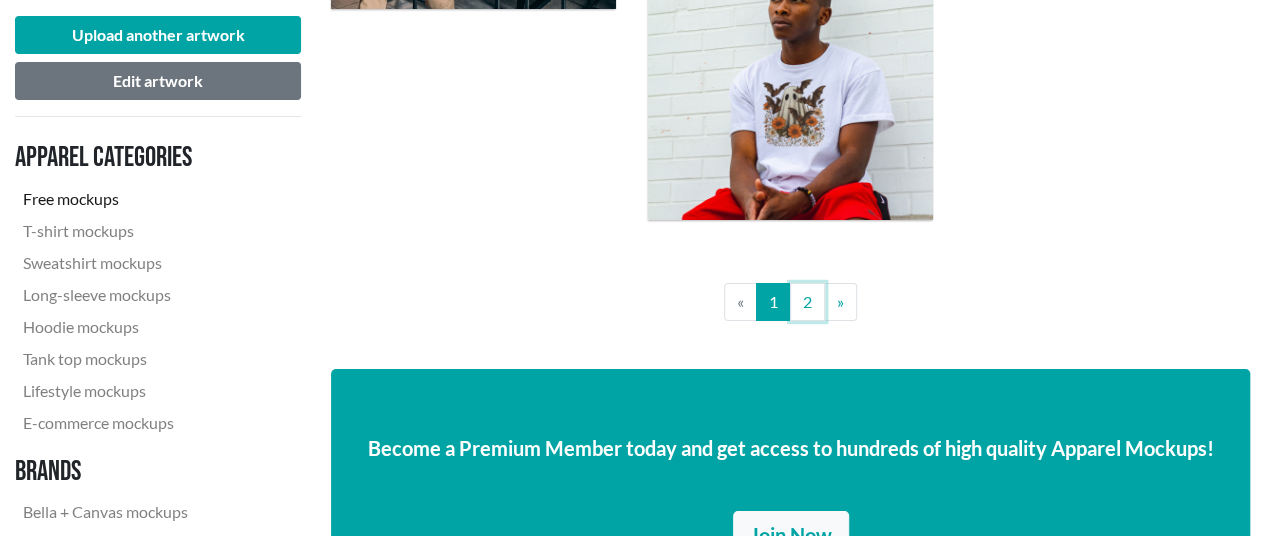 click on "2" at bounding box center (807, 302) 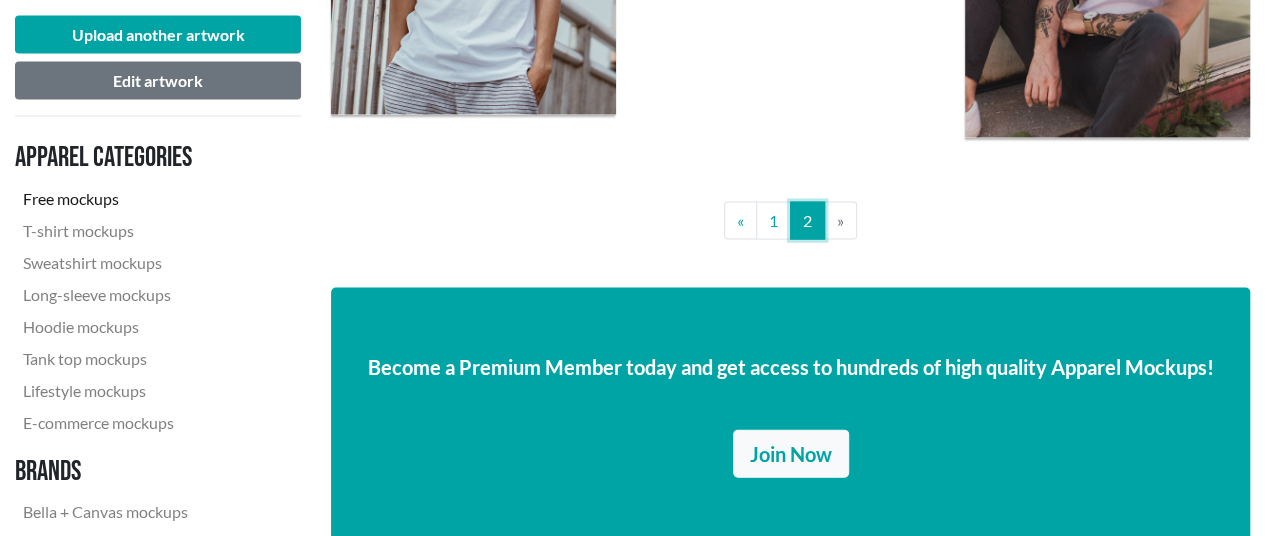 scroll, scrollTop: 1900, scrollLeft: 0, axis: vertical 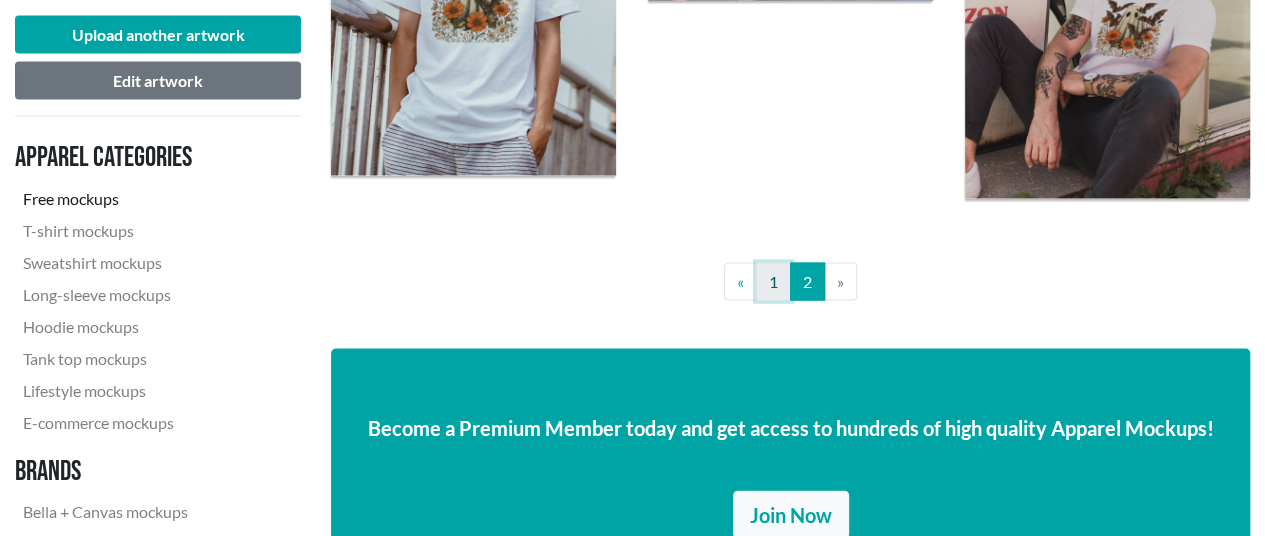 click on "1" at bounding box center [773, 282] 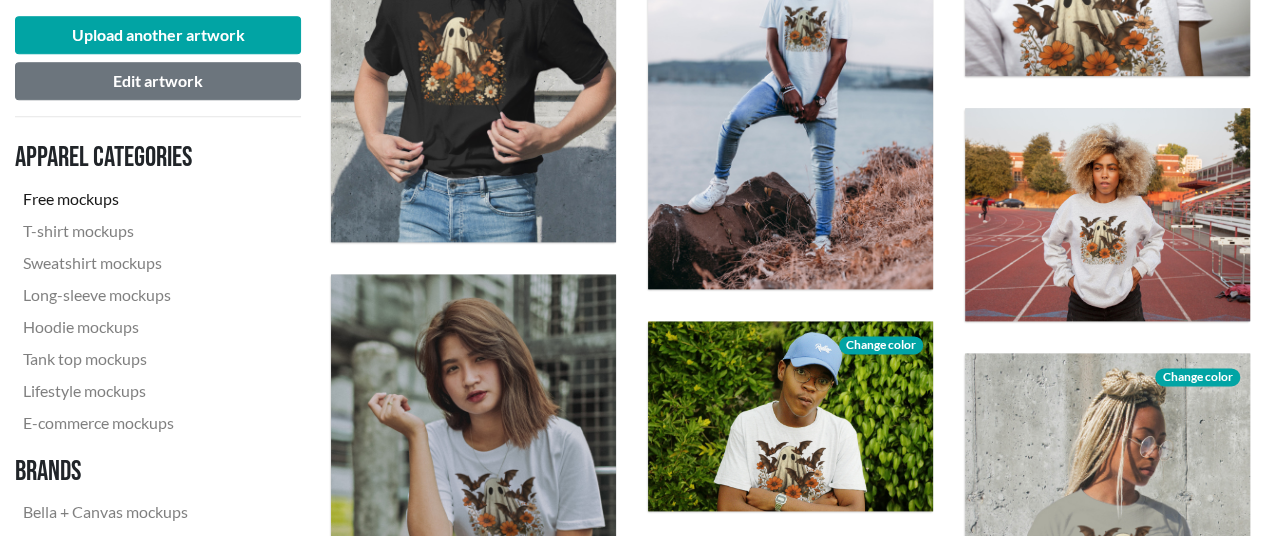 scroll, scrollTop: 1500, scrollLeft: 0, axis: vertical 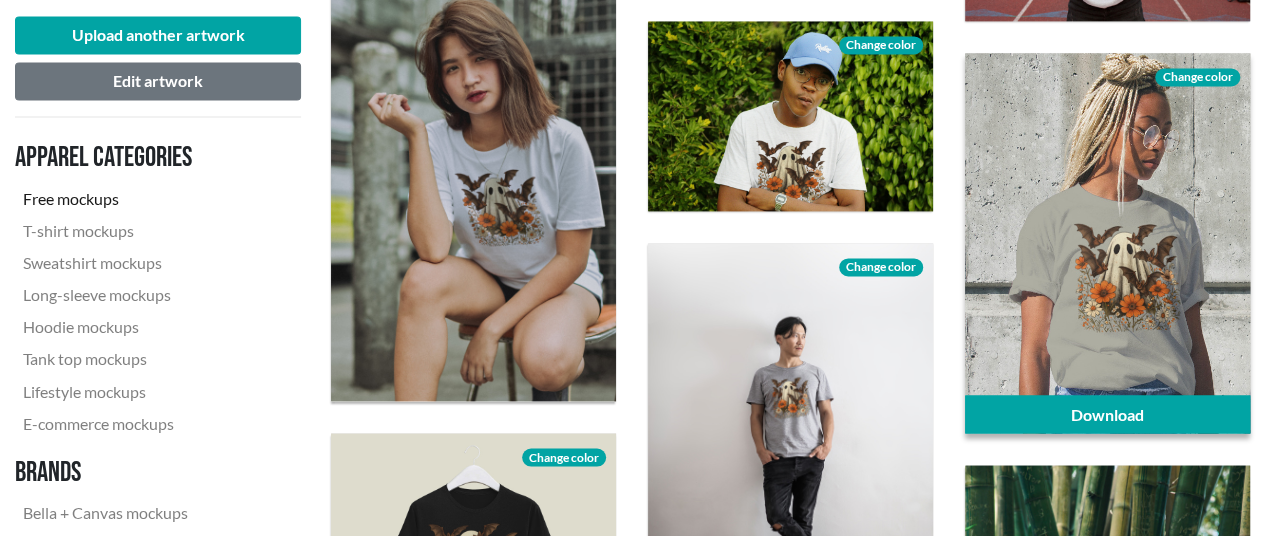 click on "Change color" at bounding box center [1197, 77] 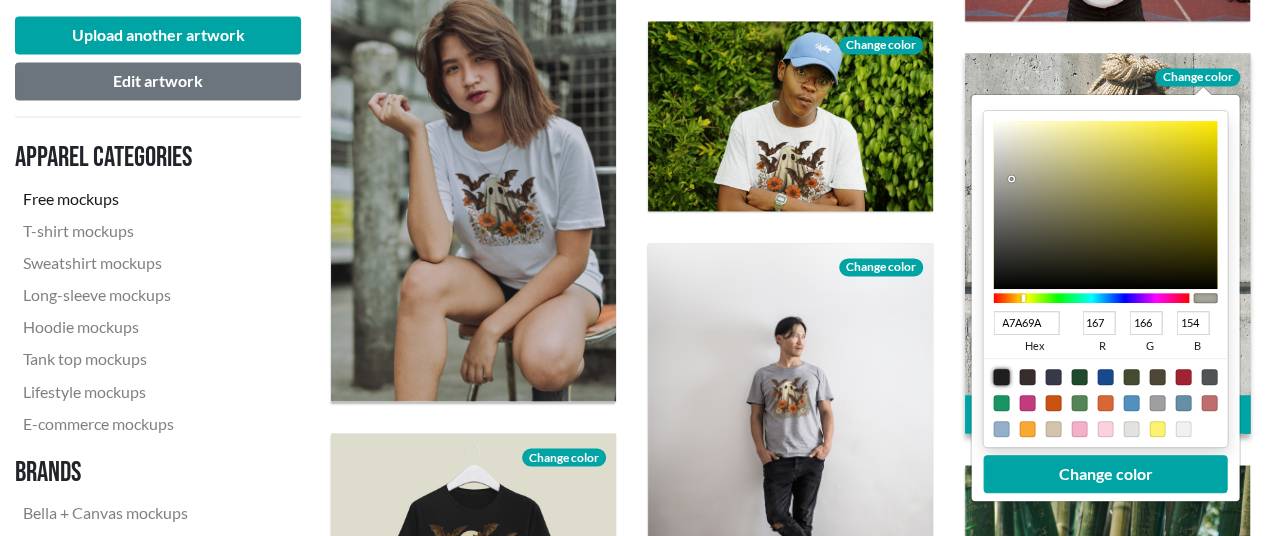 click at bounding box center [1002, 377] 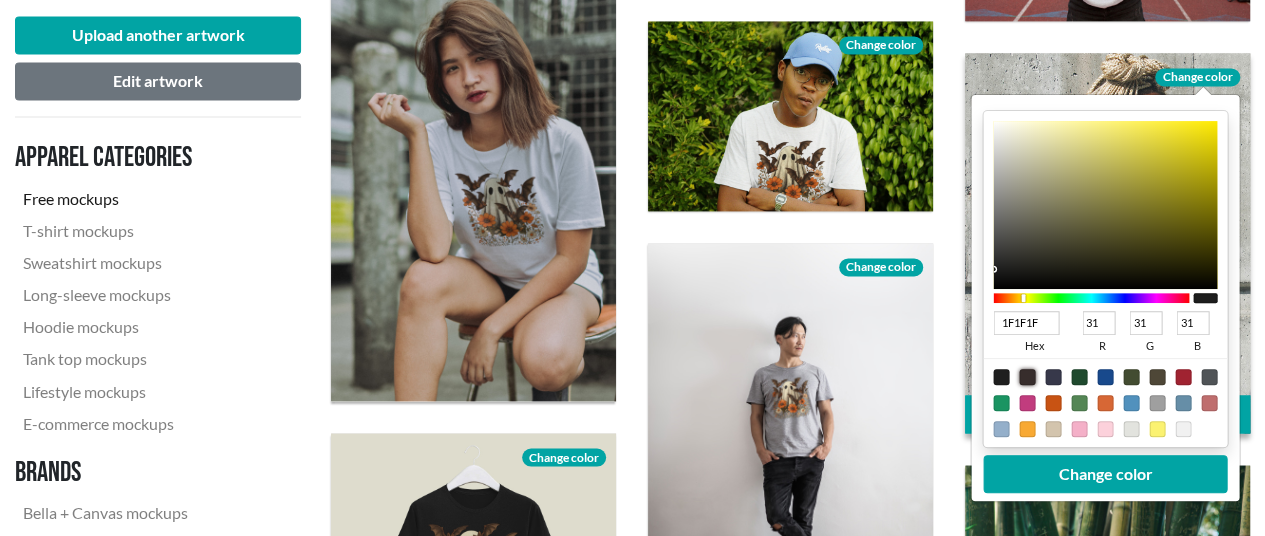 click at bounding box center [1028, 377] 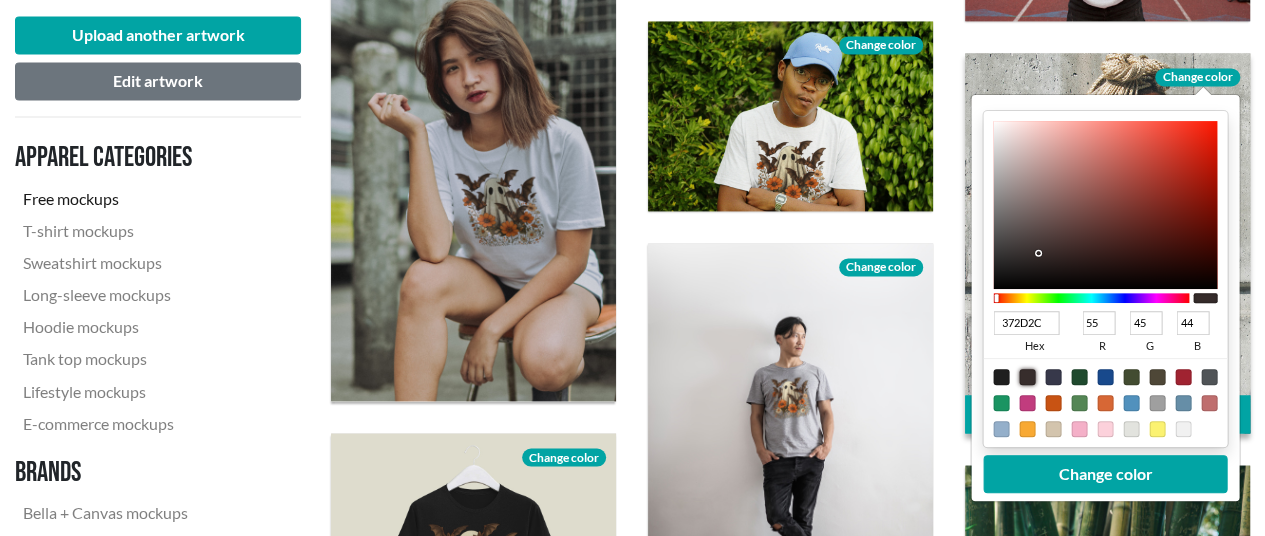 click at bounding box center (1158, 377) 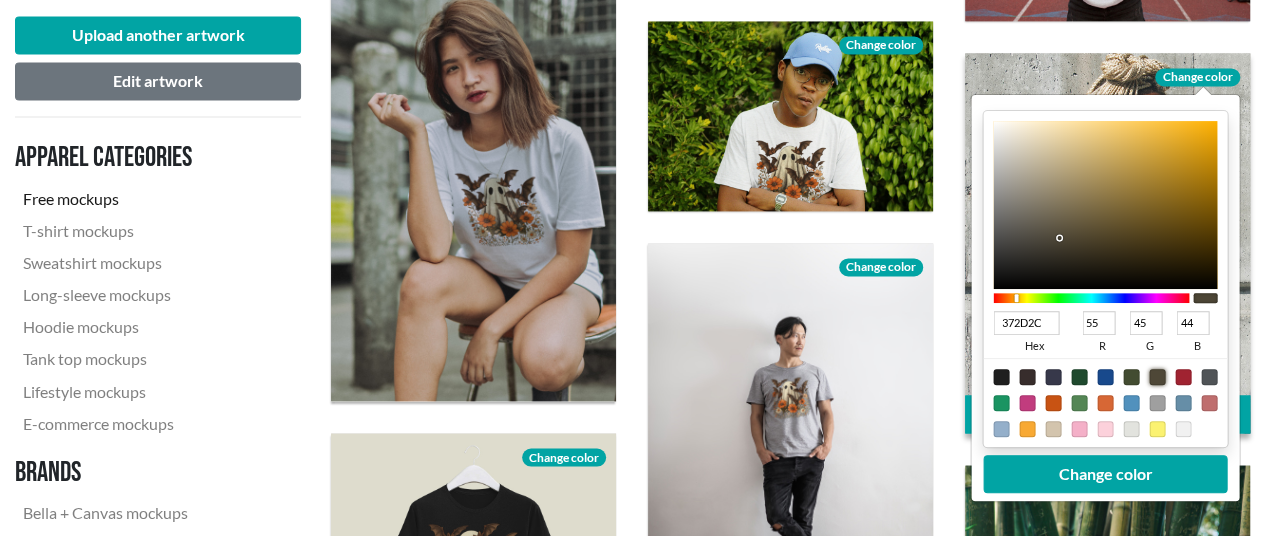 type on "4E4737" 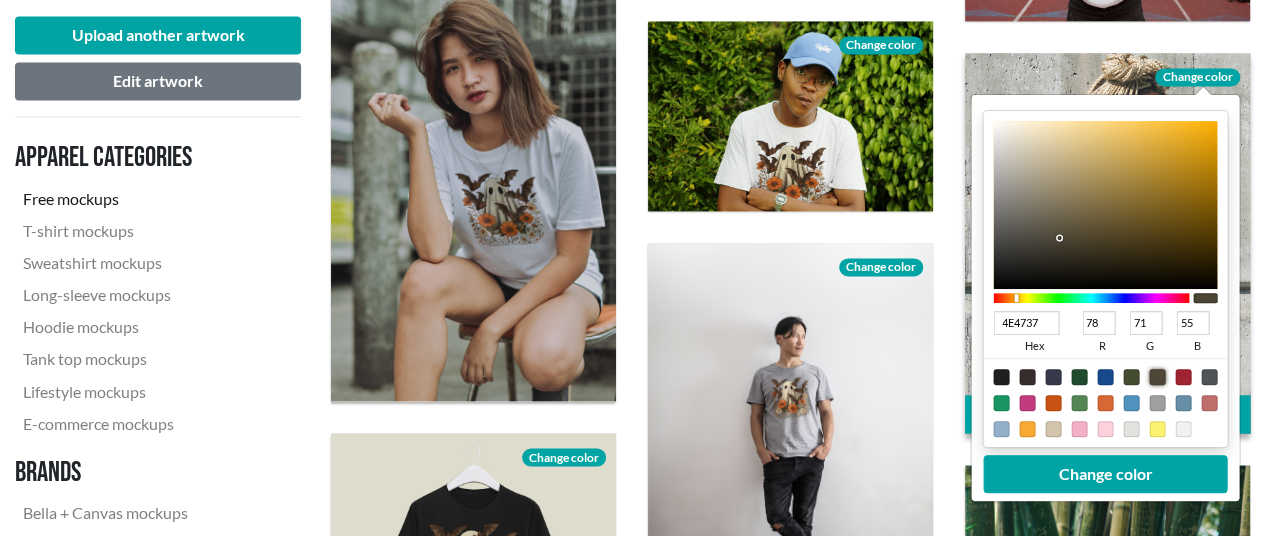 type on "0B0B0A" 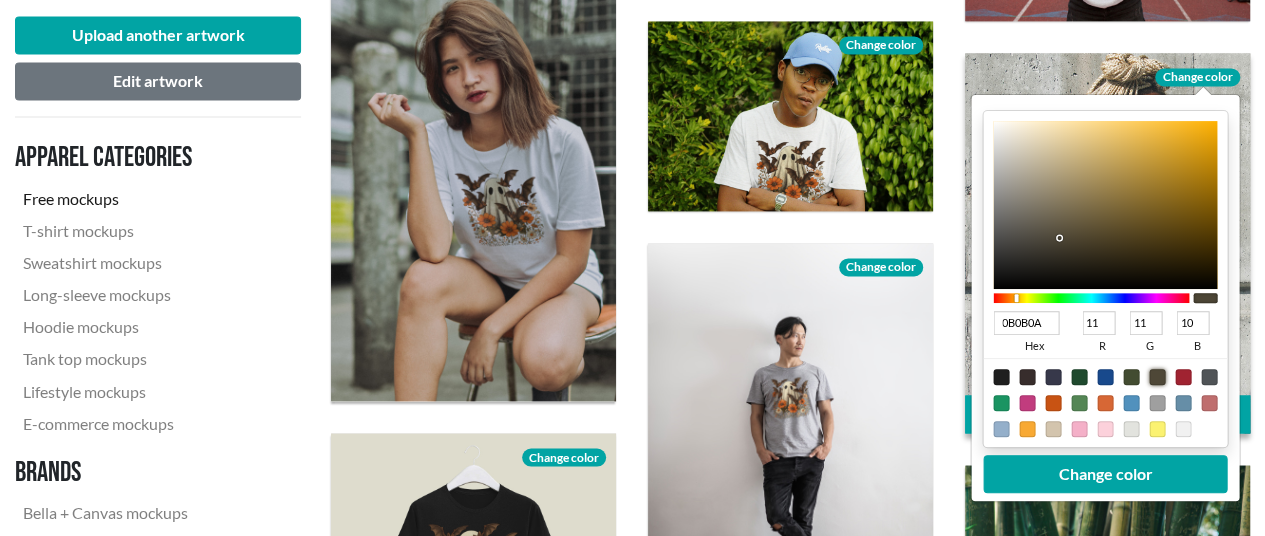 click at bounding box center (1106, 205) 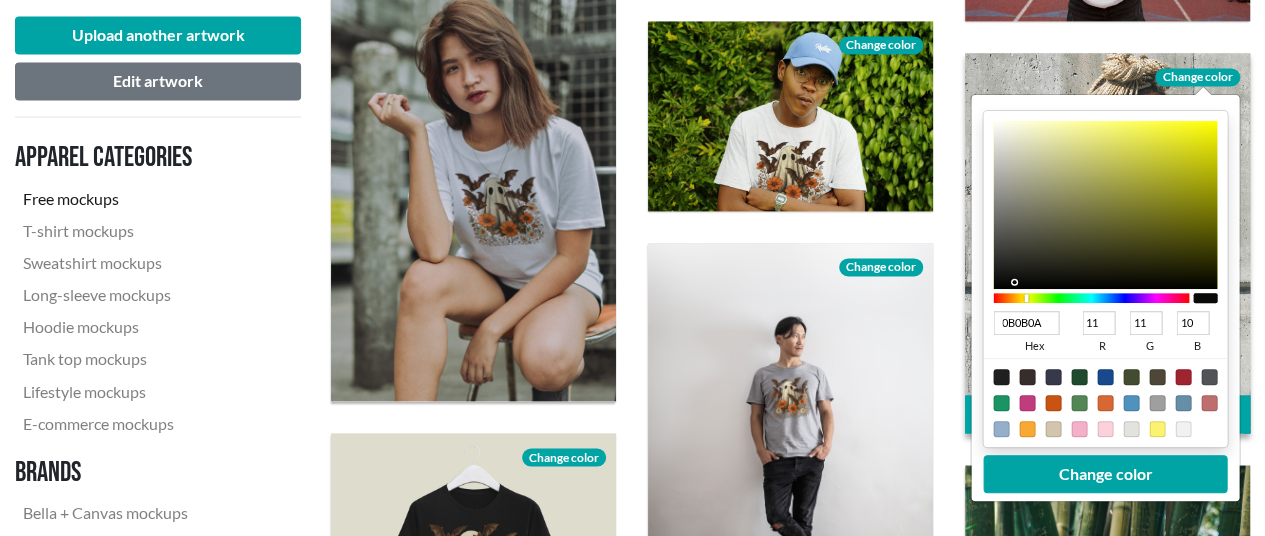 type on "0B0B0B" 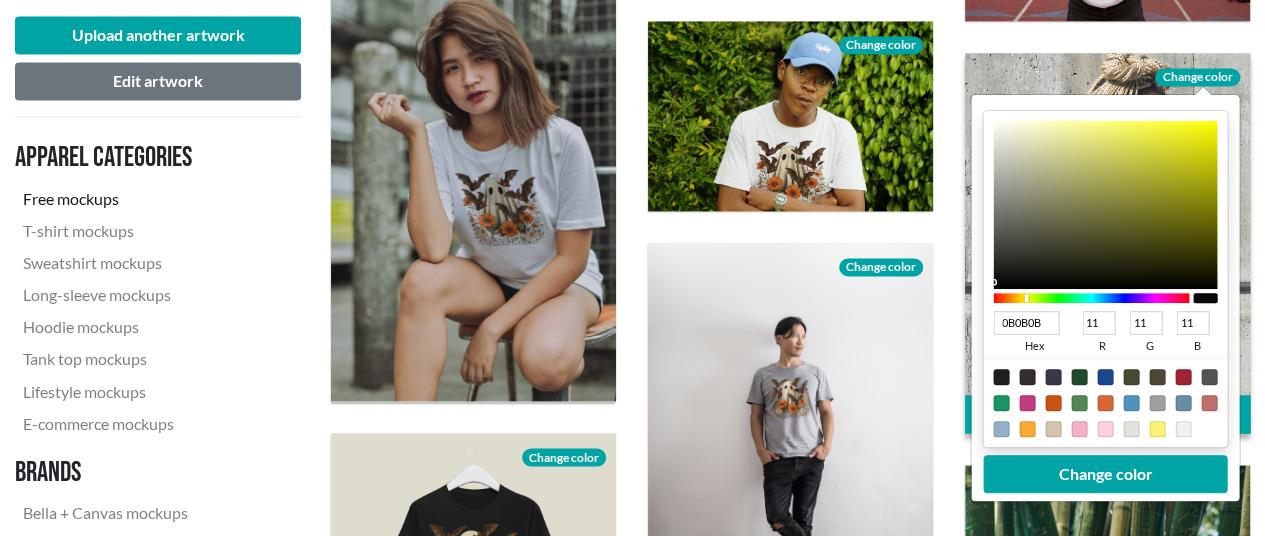 click at bounding box center (1106, 205) 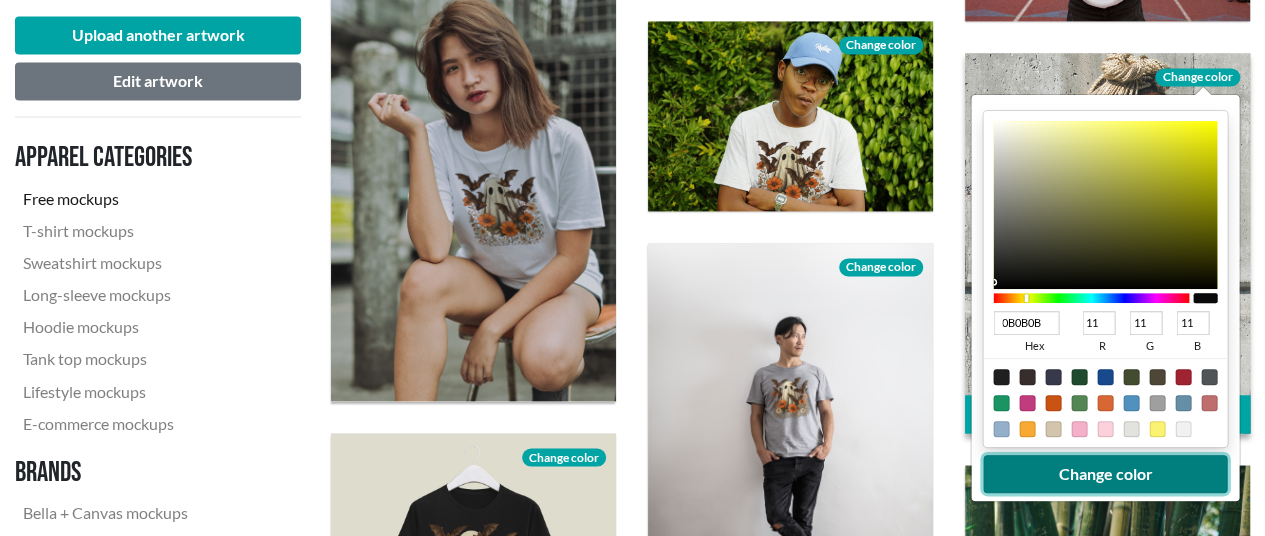 click on "Change color" at bounding box center [1106, 474] 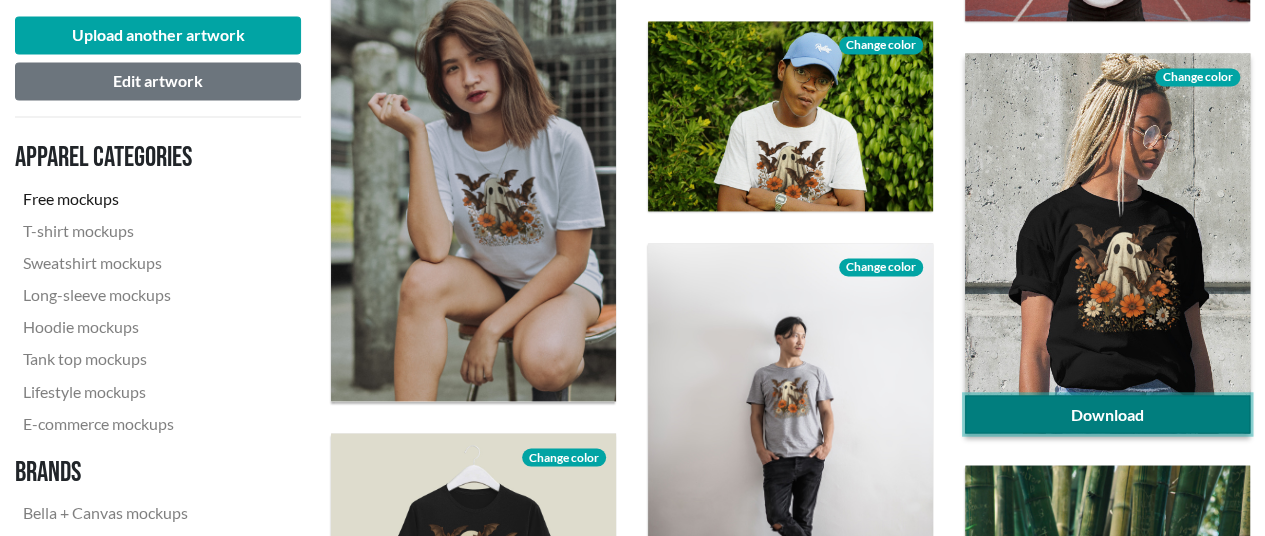 click on "Download" 